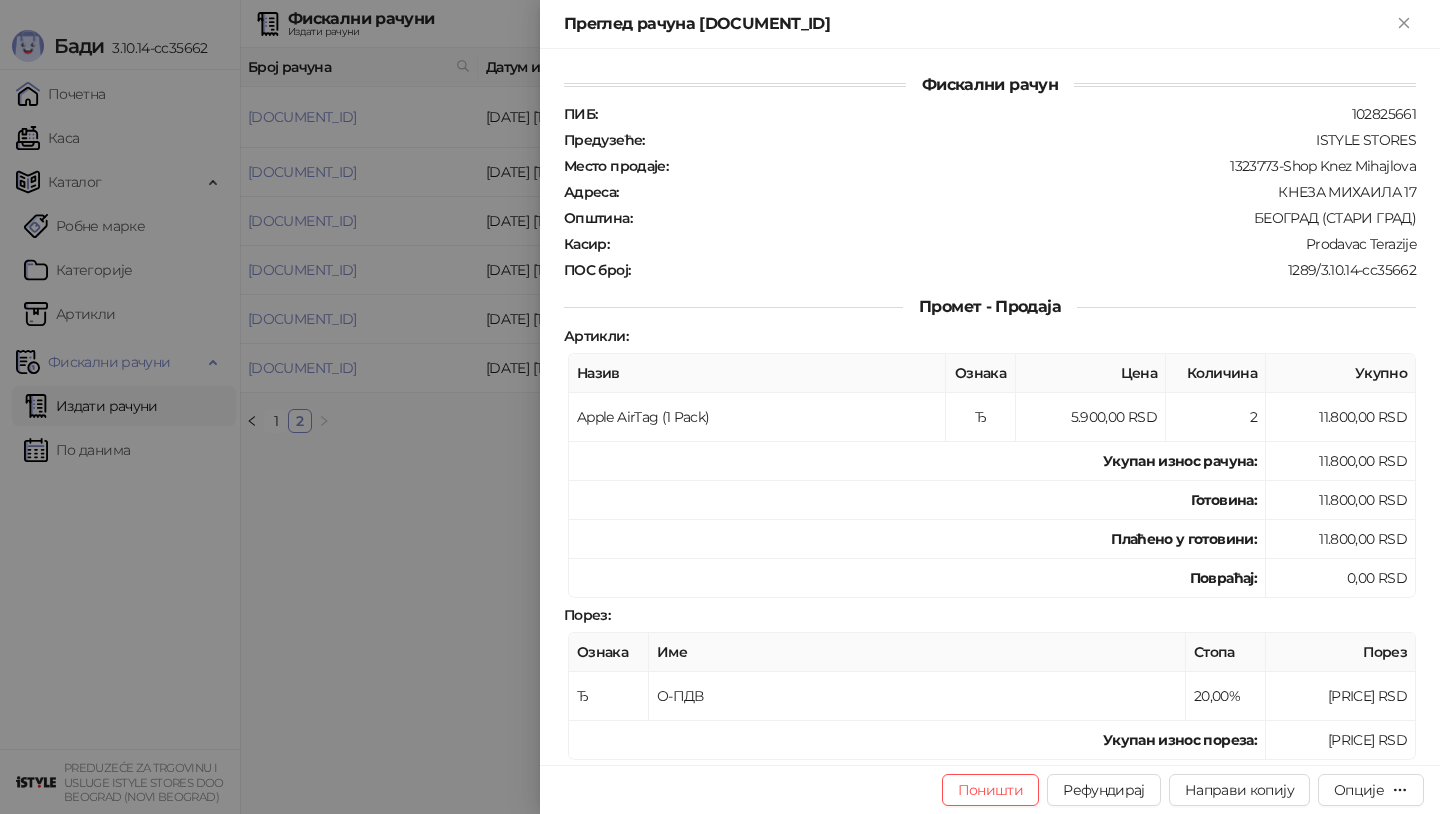 scroll, scrollTop: 0, scrollLeft: 0, axis: both 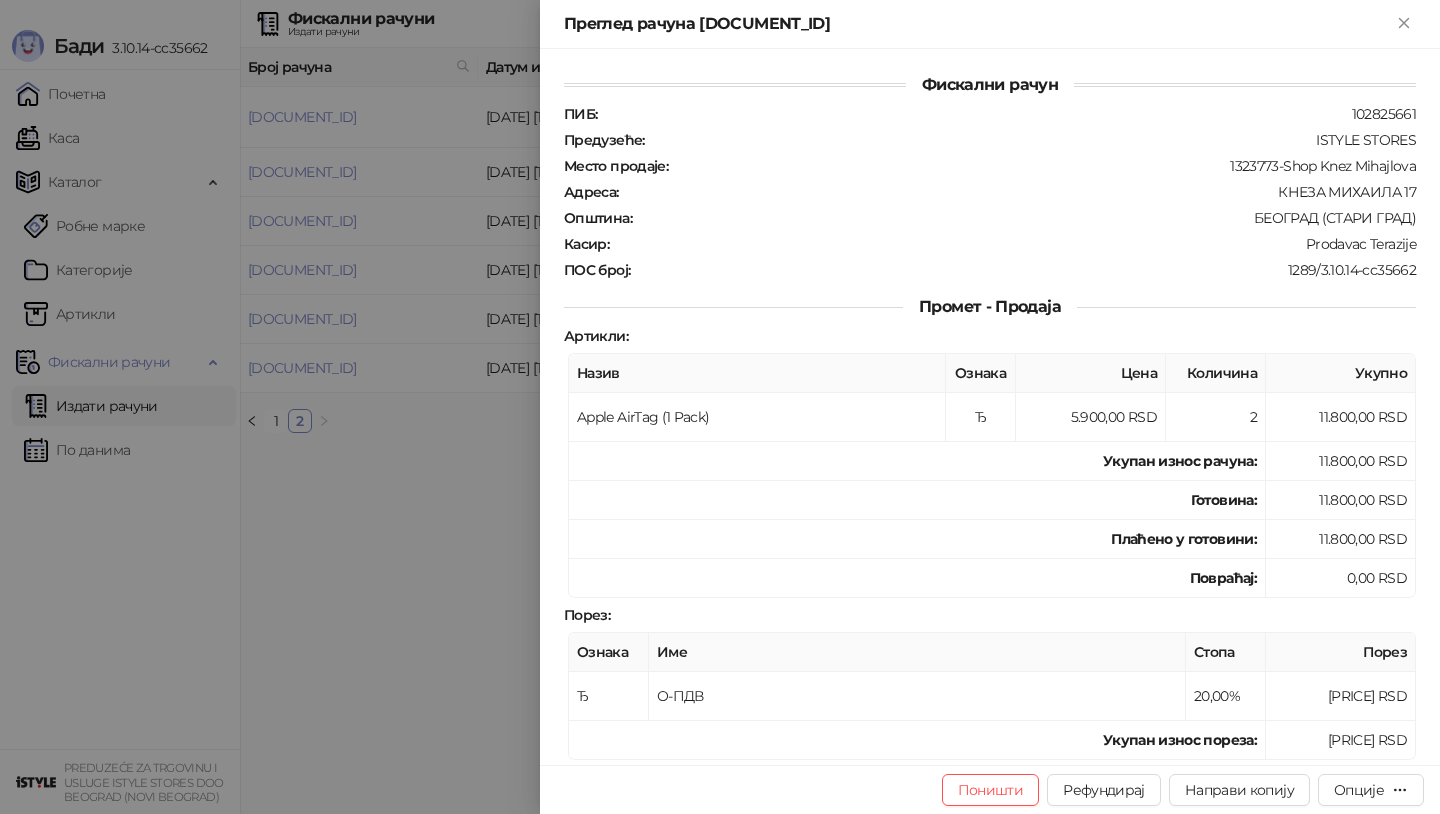 click at bounding box center [720, 407] 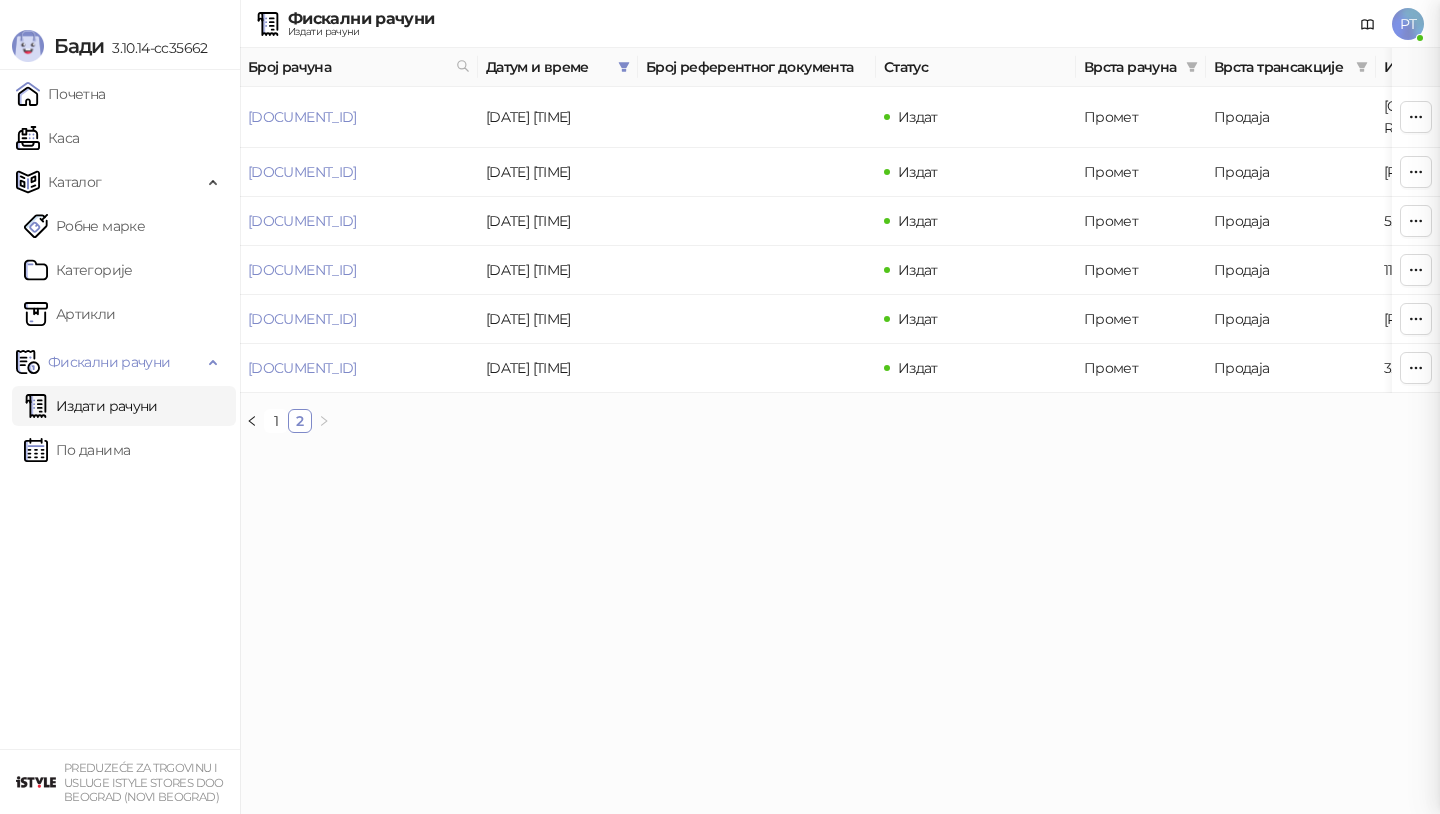 click at bounding box center [720, 407] 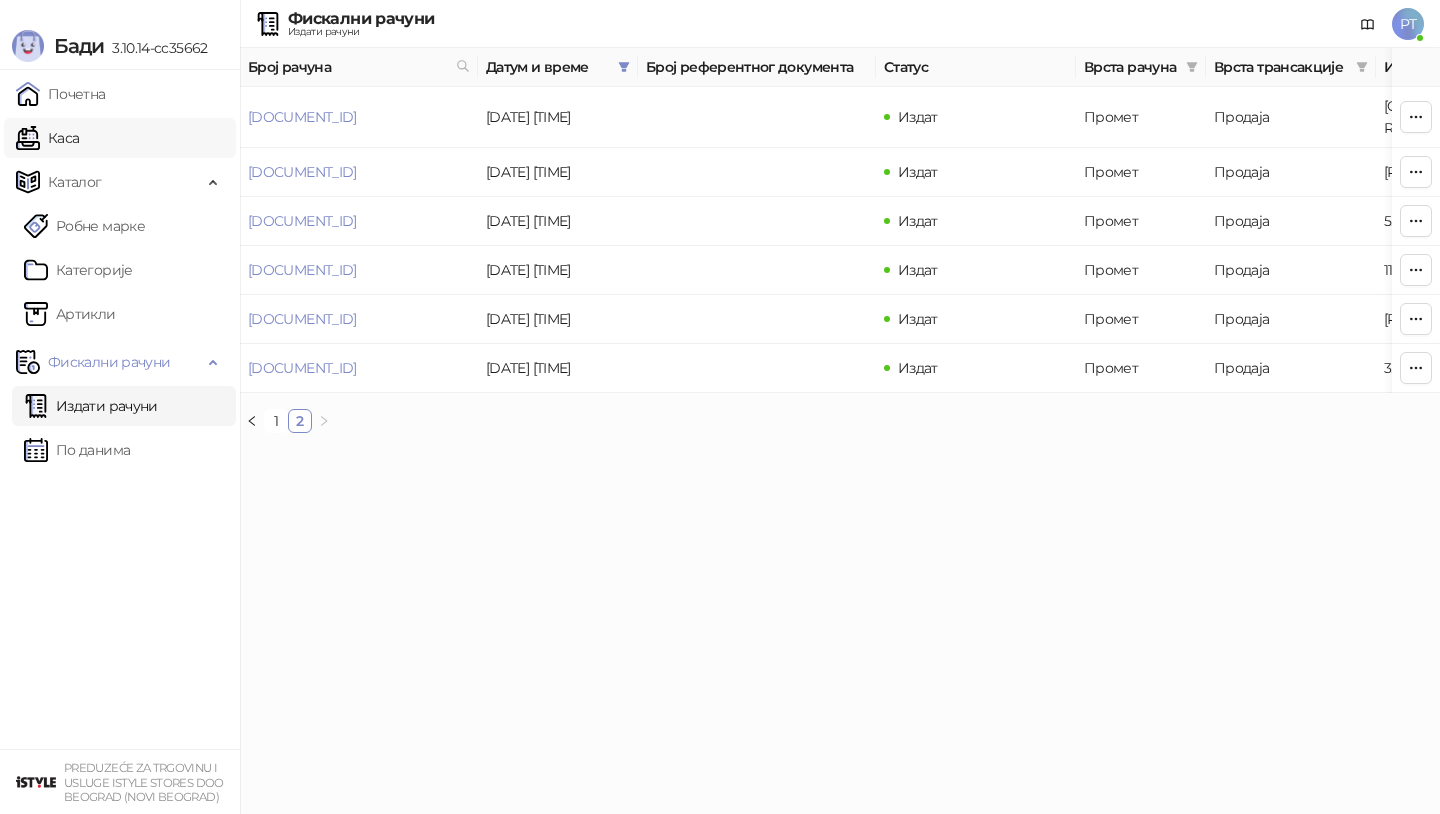 click on "Каса" at bounding box center [47, 138] 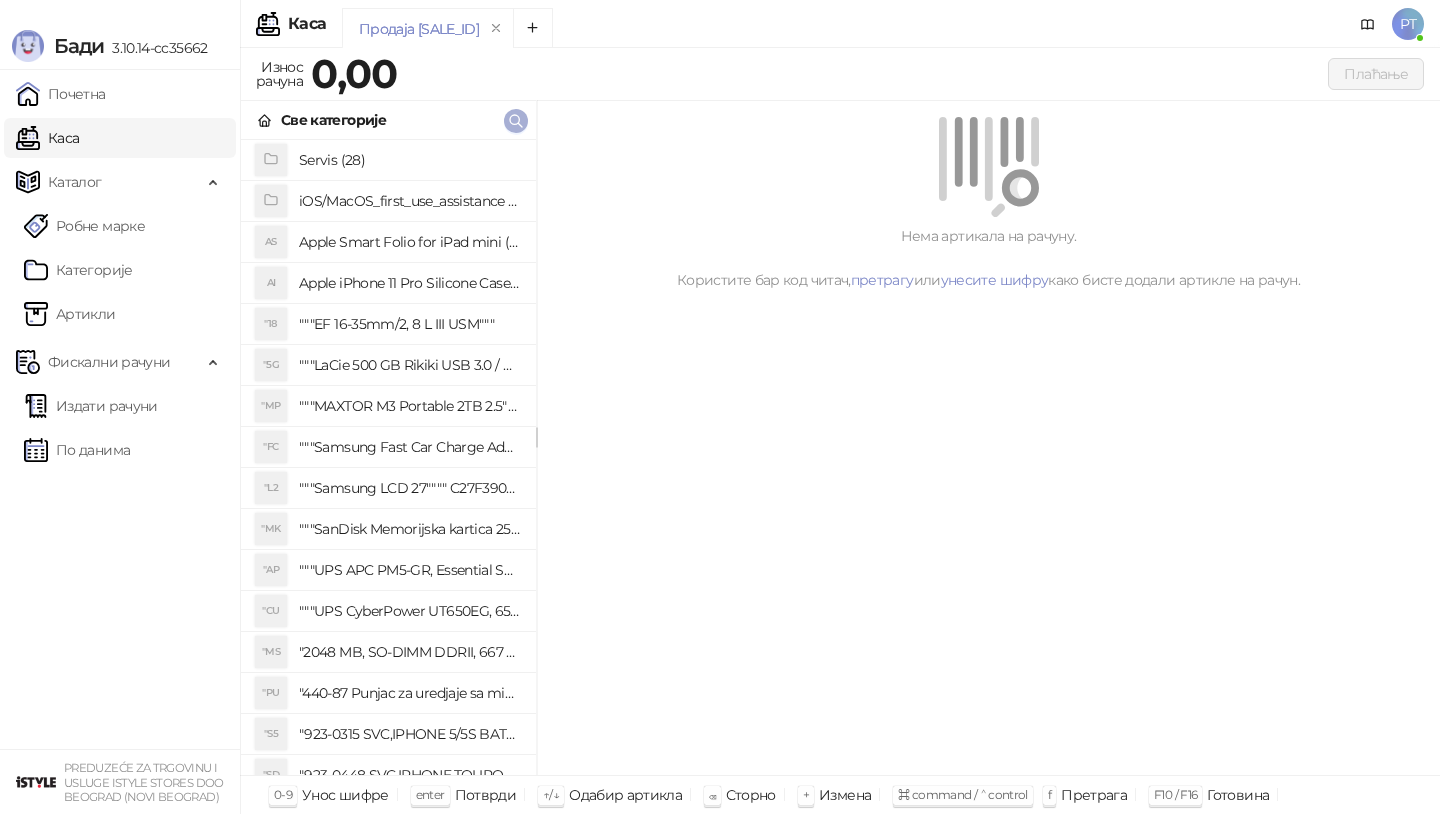 click at bounding box center (516, 121) 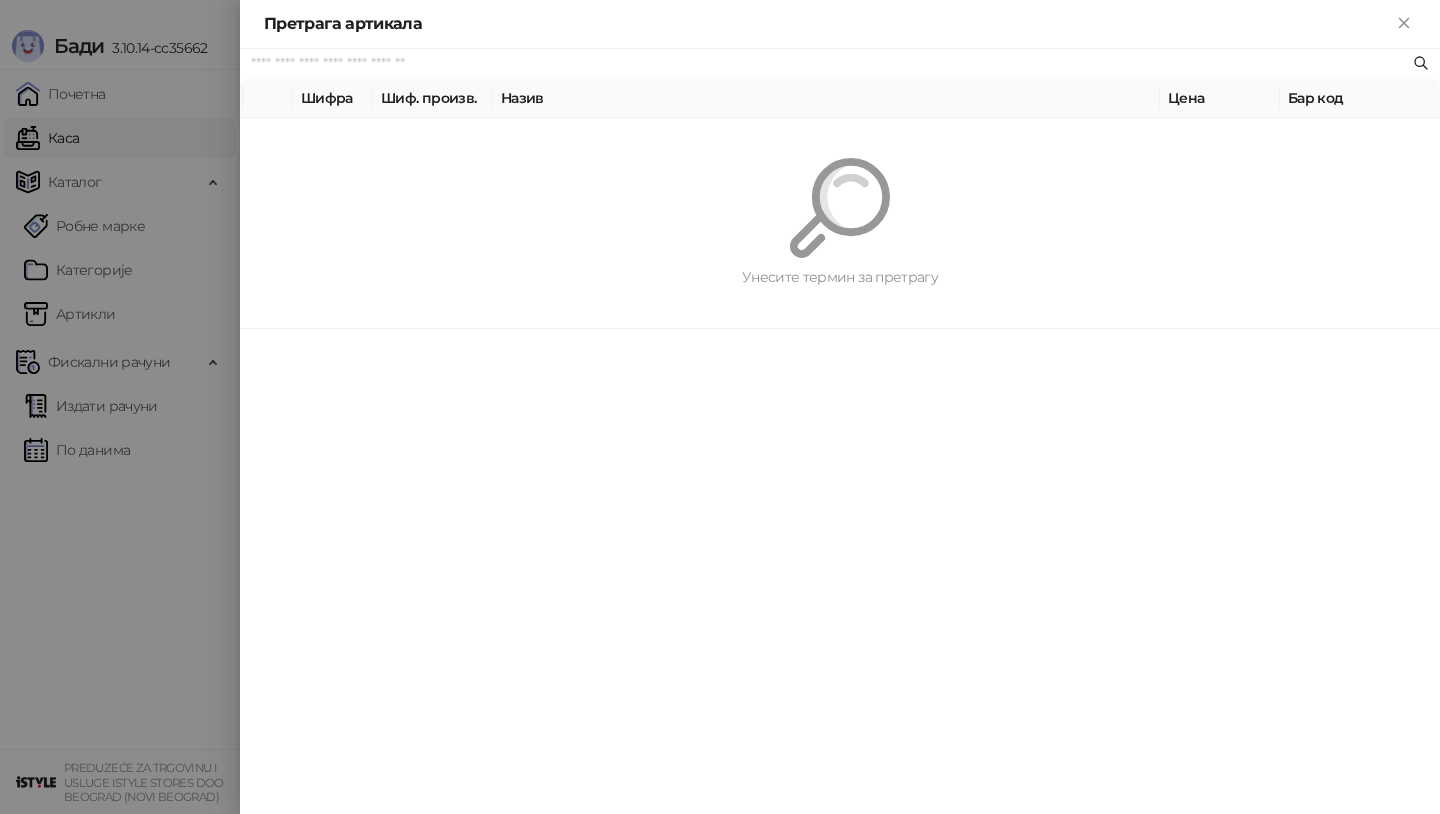 paste on "**********" 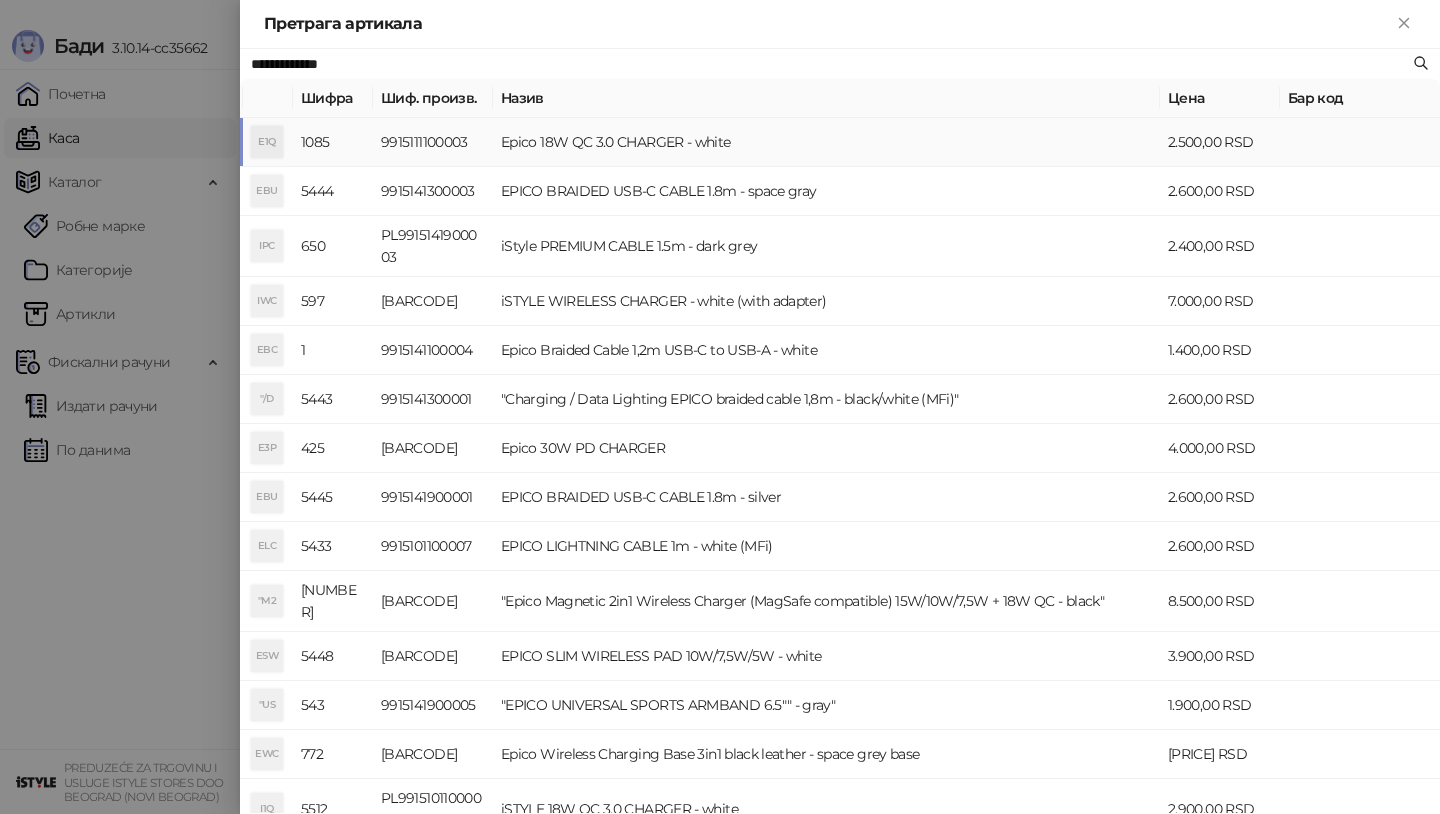 type on "**********" 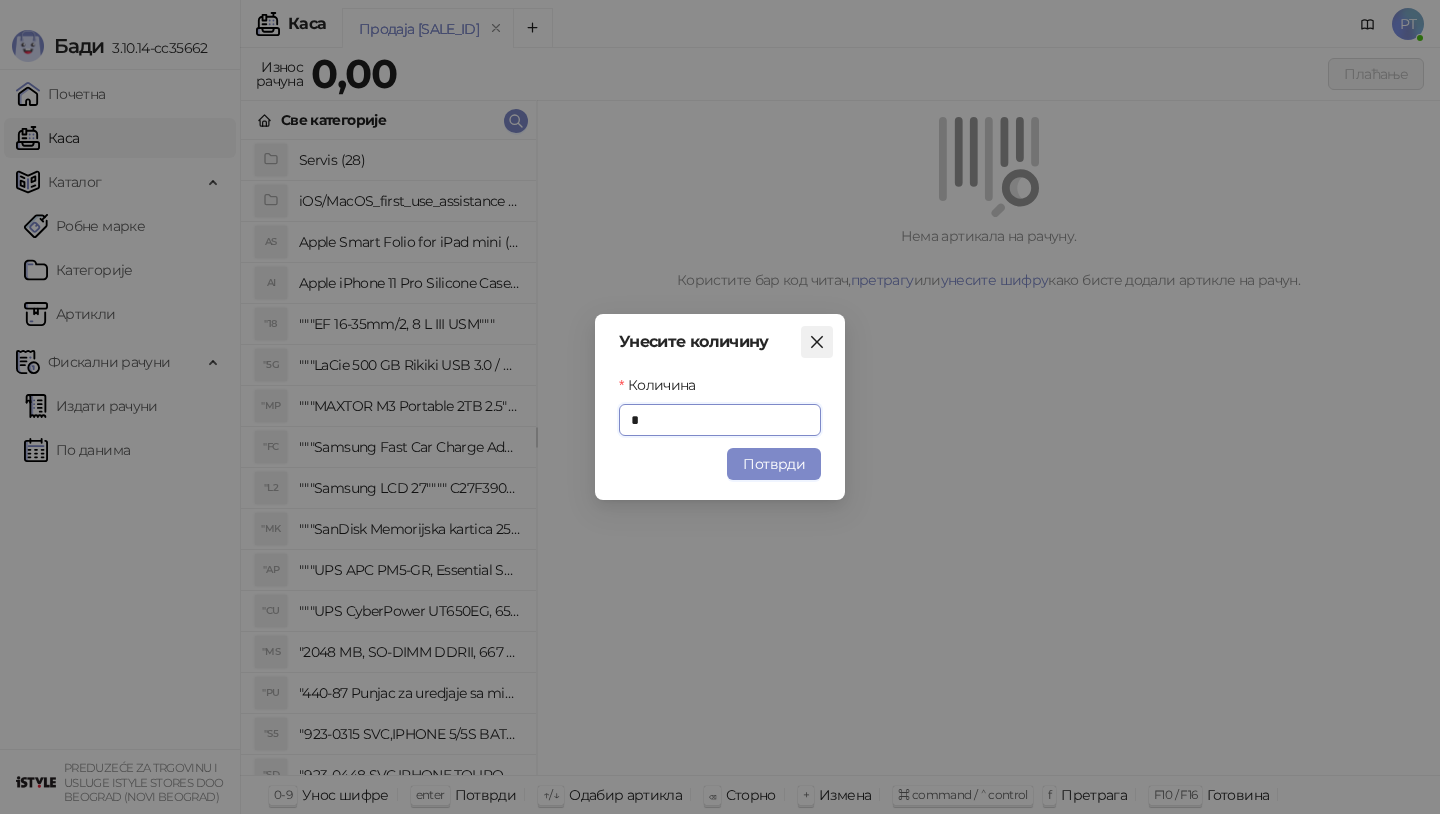 click 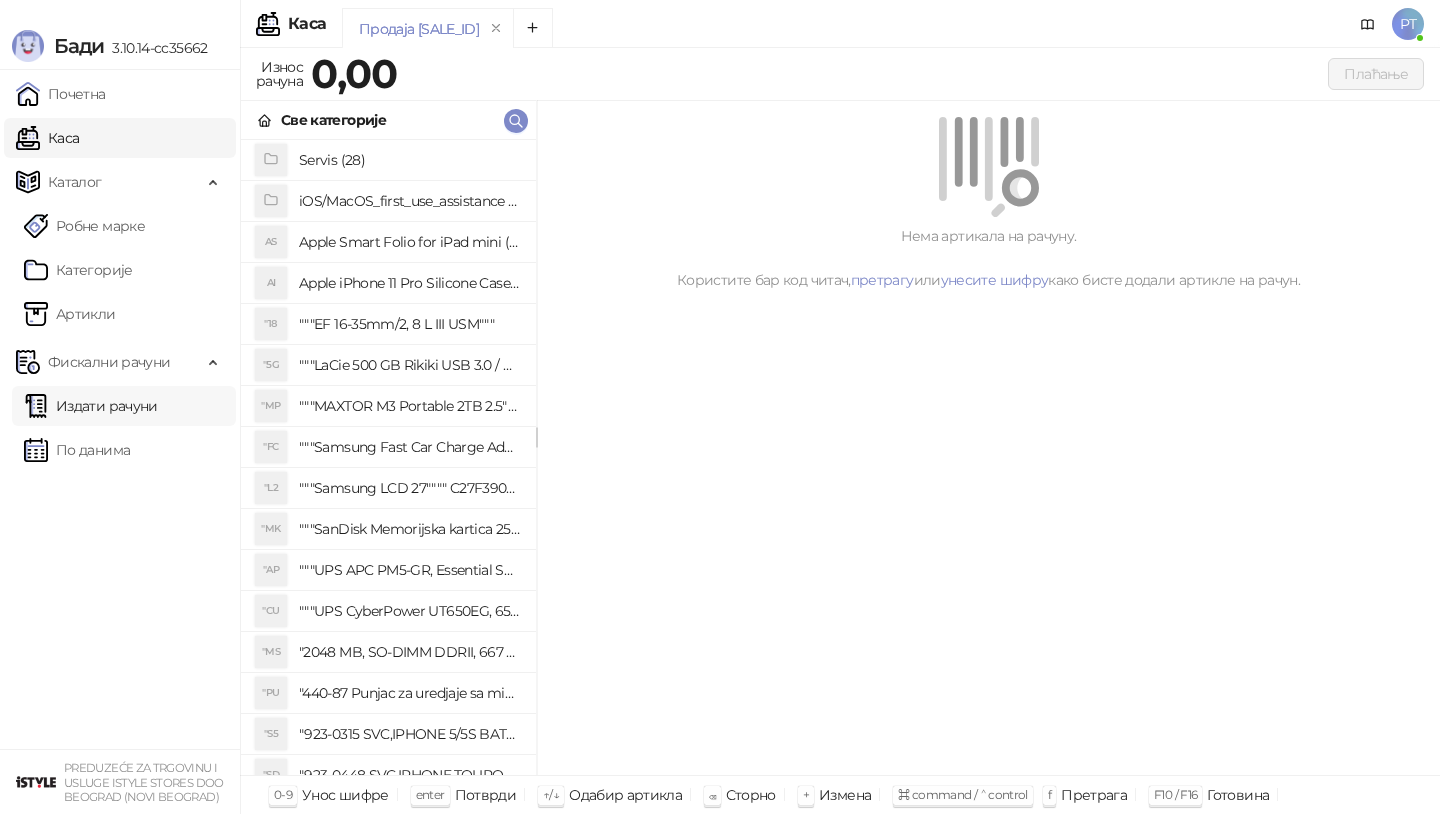click on "Издати рачуни По данима" at bounding box center (120, 428) 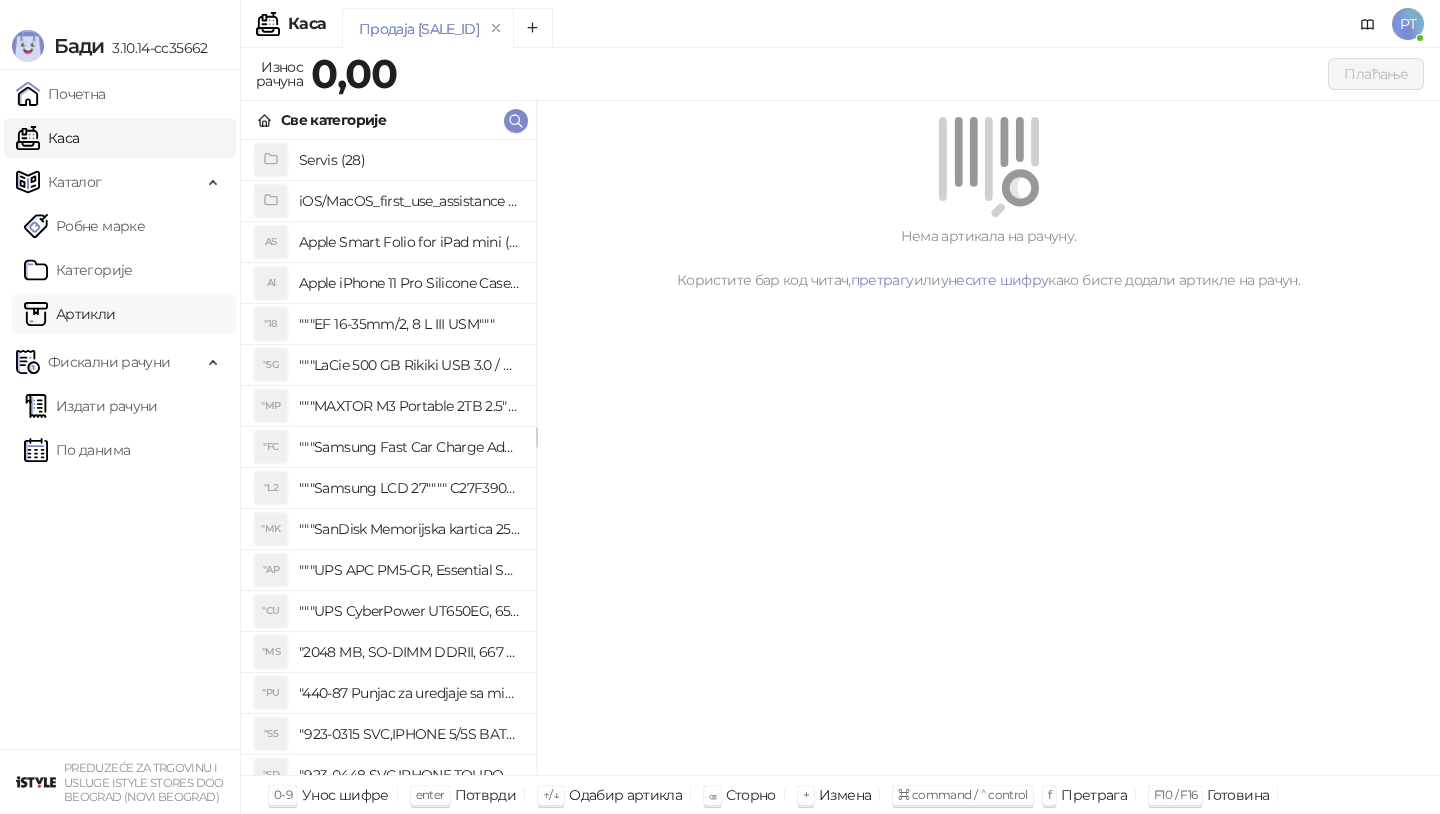 click on "Артикли" at bounding box center [70, 314] 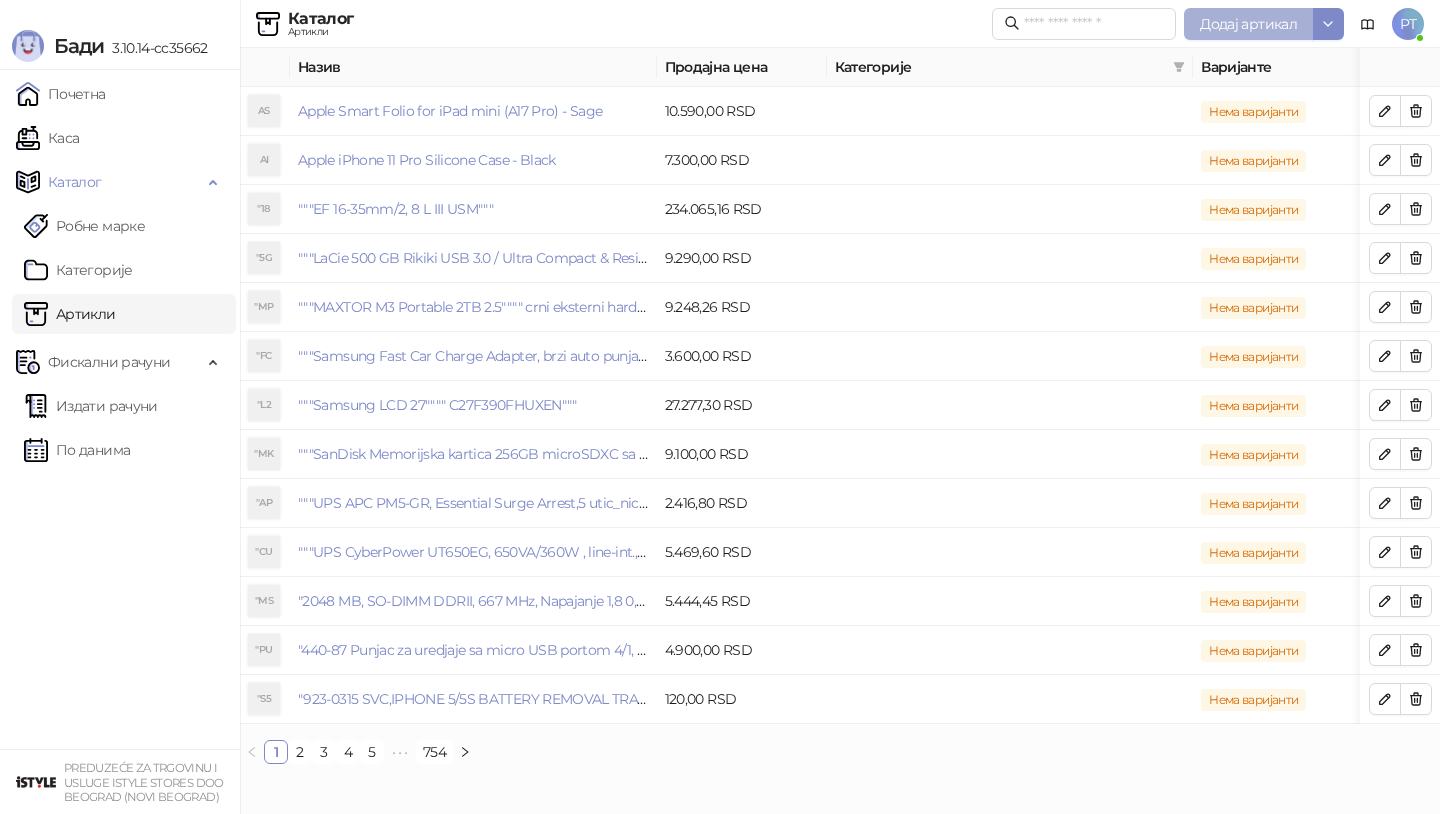 click on "Додај артикал" at bounding box center [1248, 24] 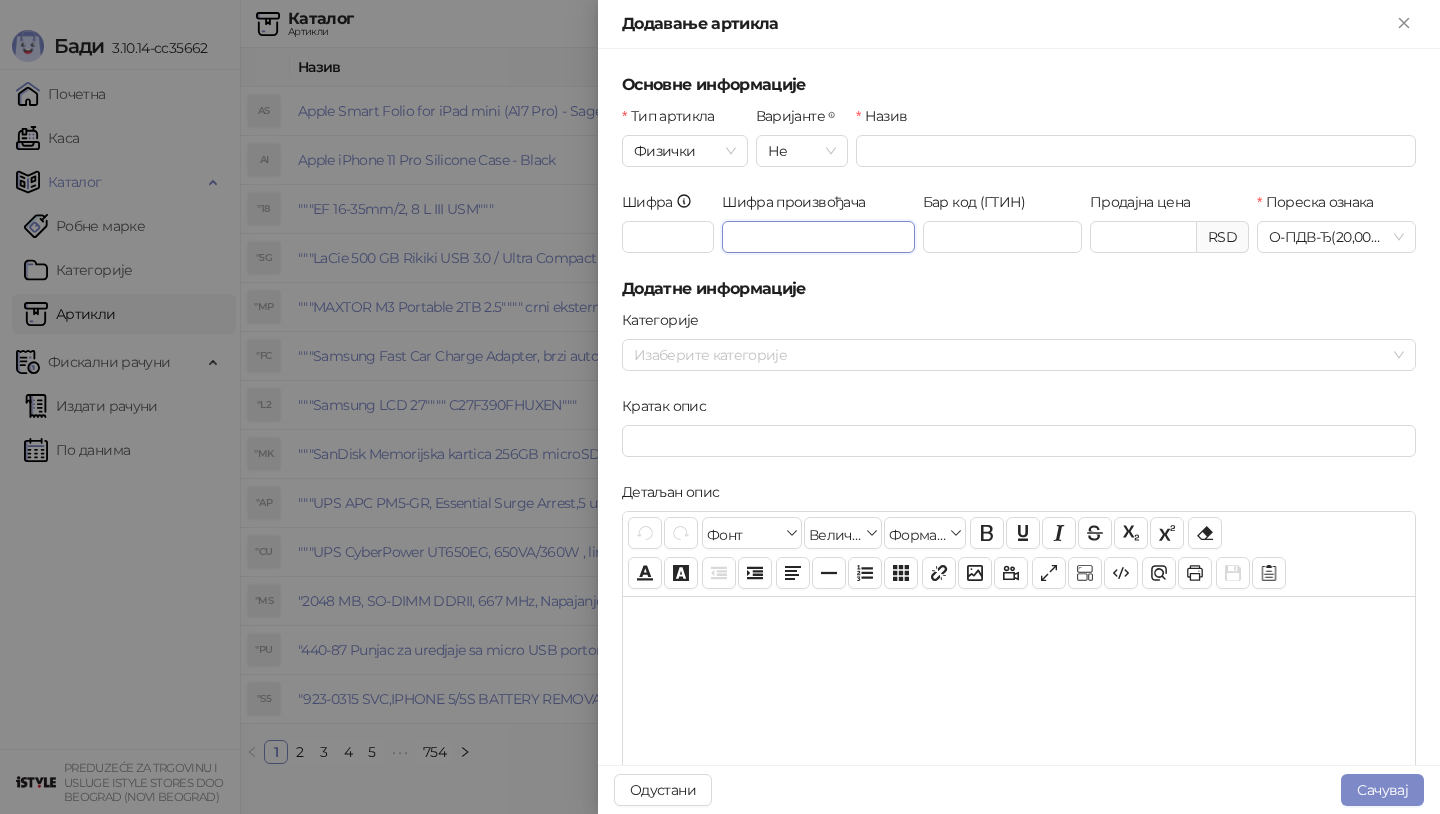 click on "Шифра произвођача" at bounding box center [818, 237] 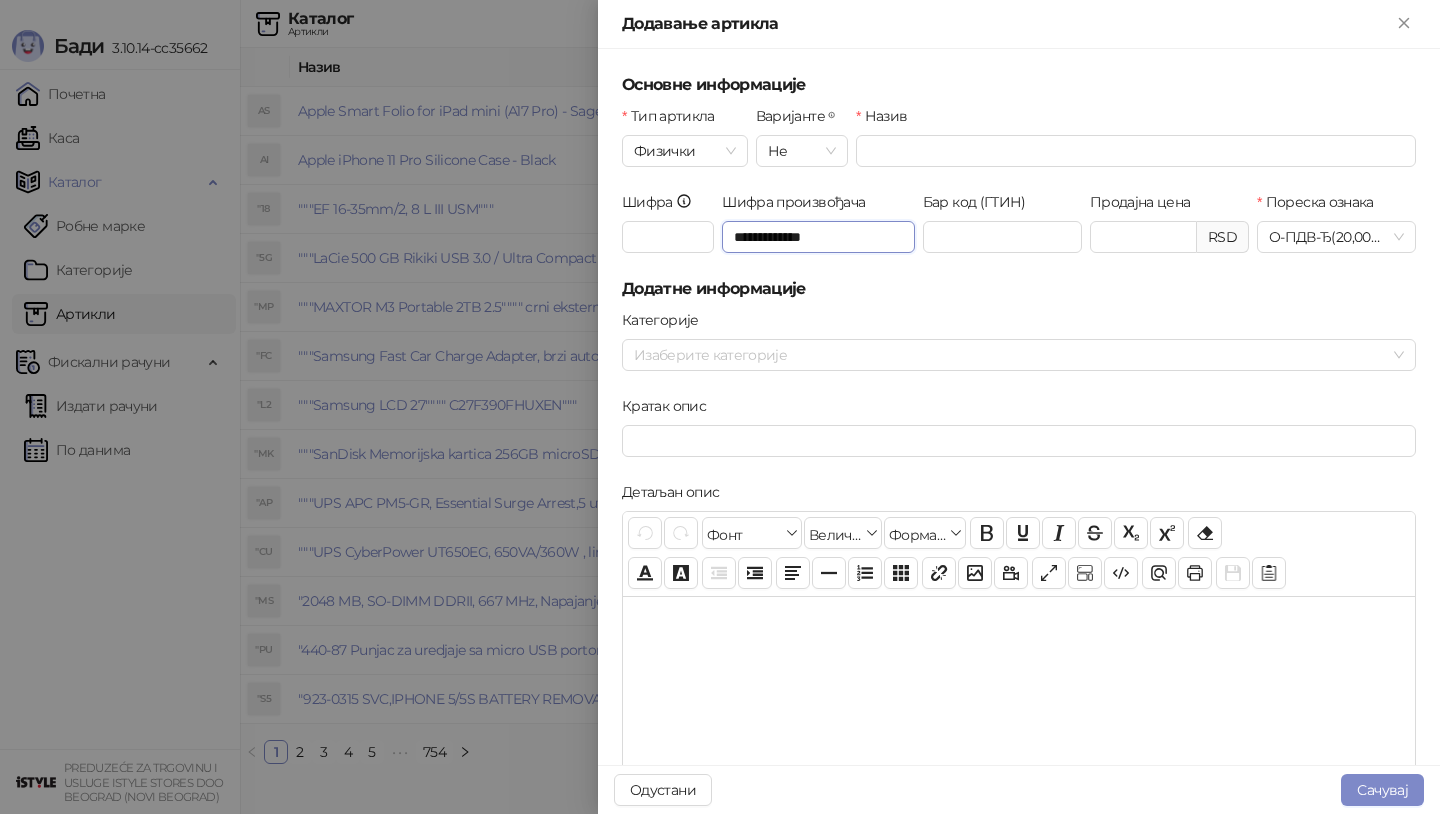 type on "**********" 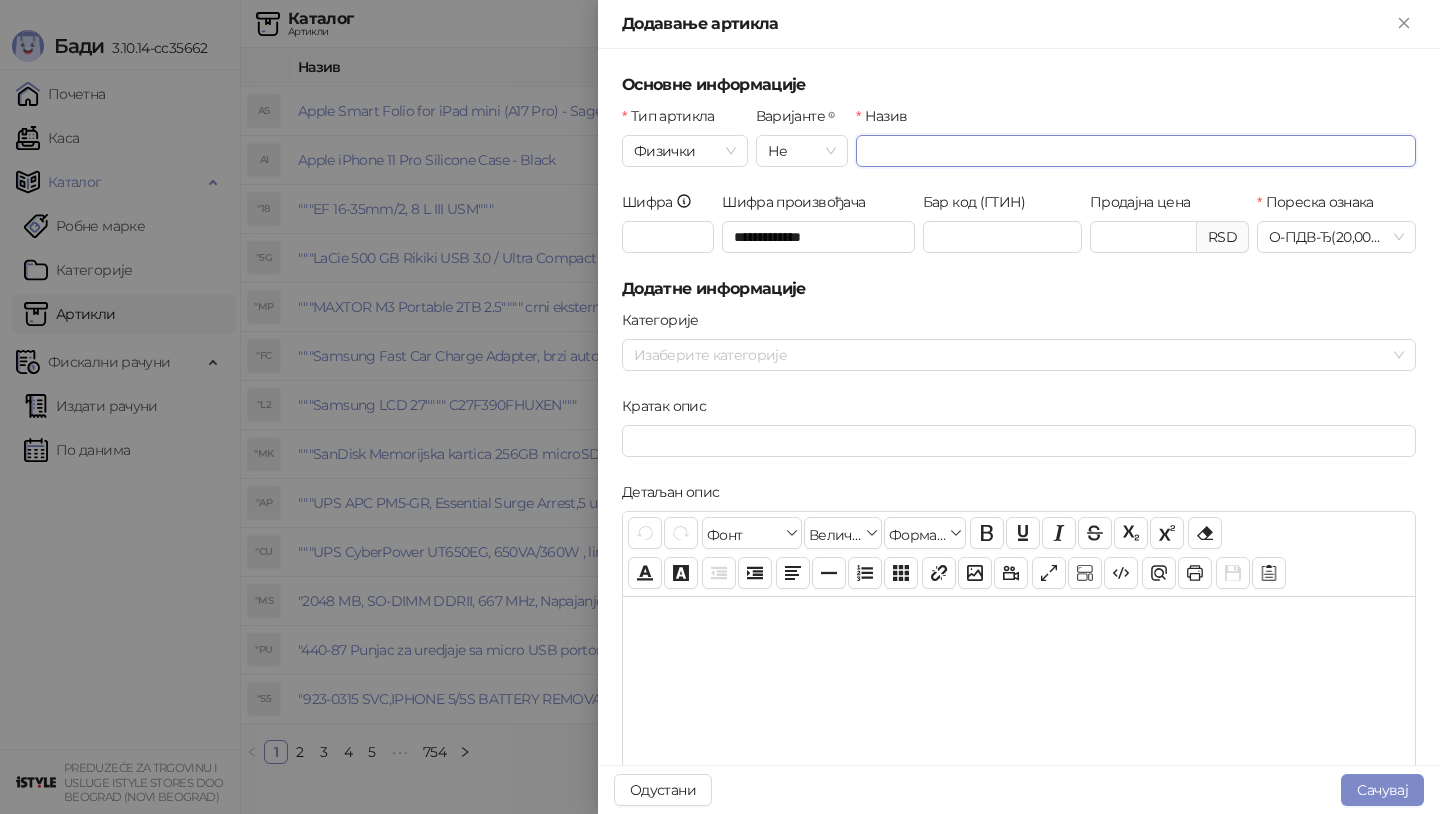 click on "Назив" at bounding box center [1136, 151] 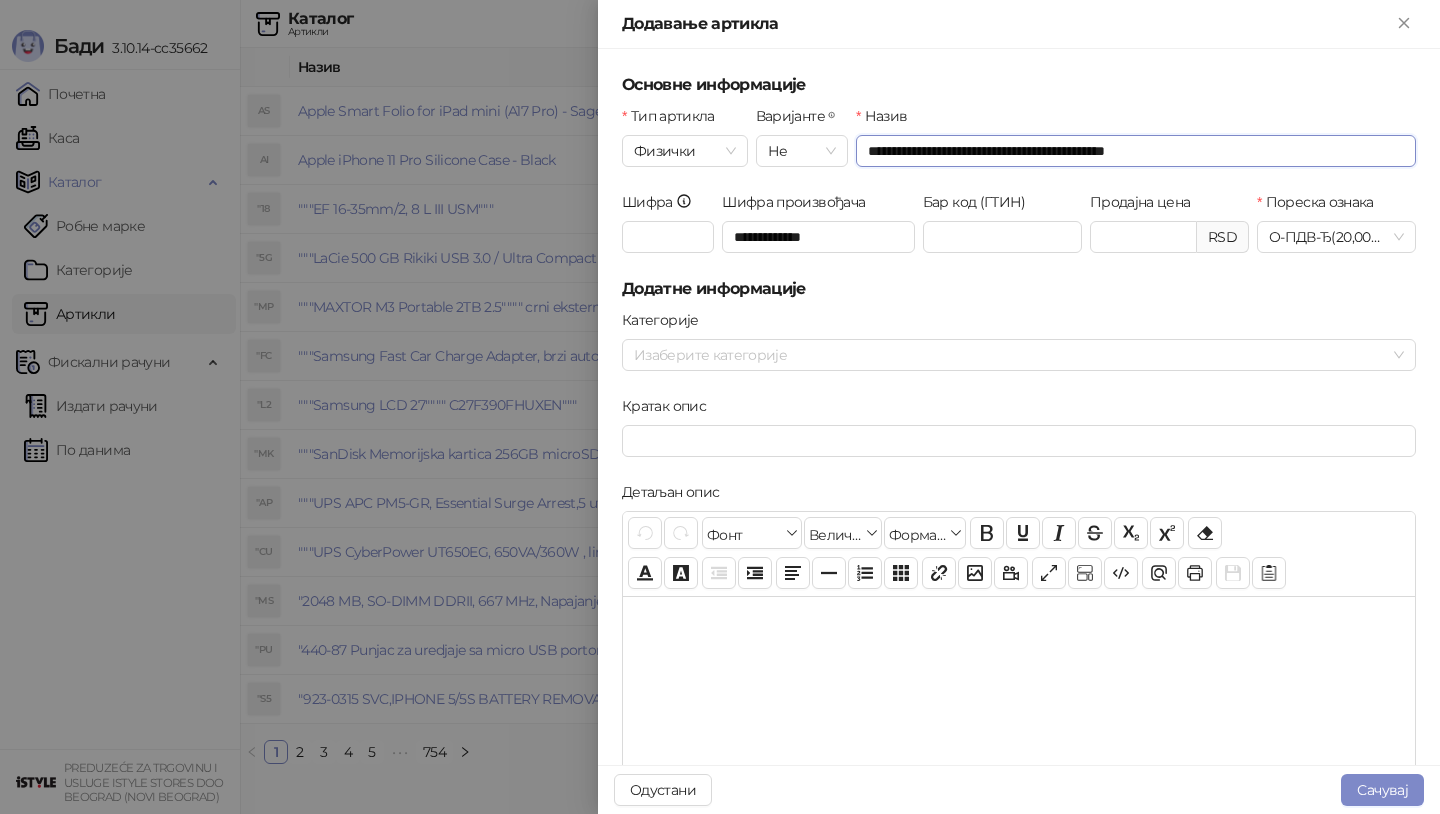 type on "**********" 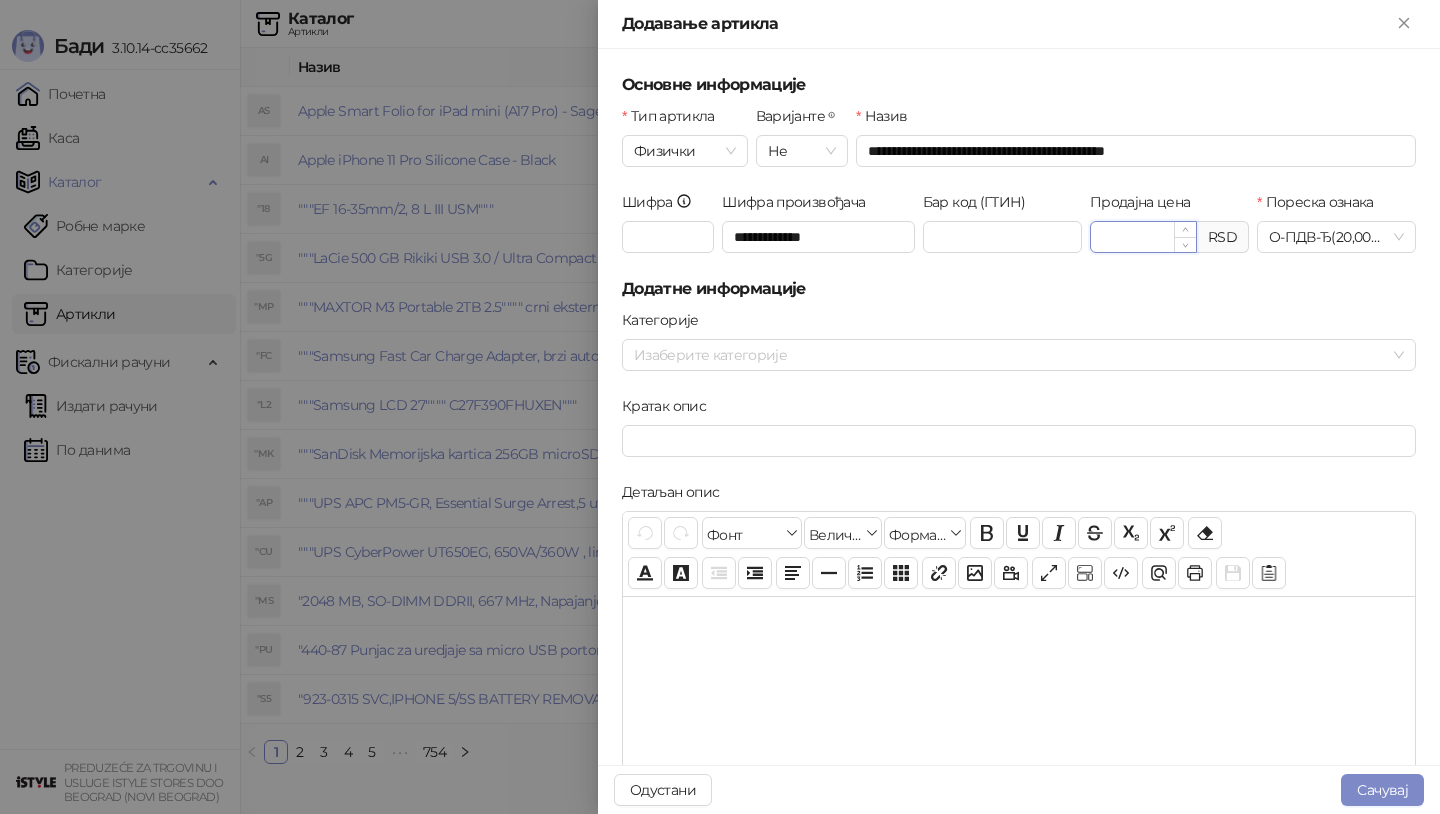 click on "Продајна цена" at bounding box center (1143, 237) 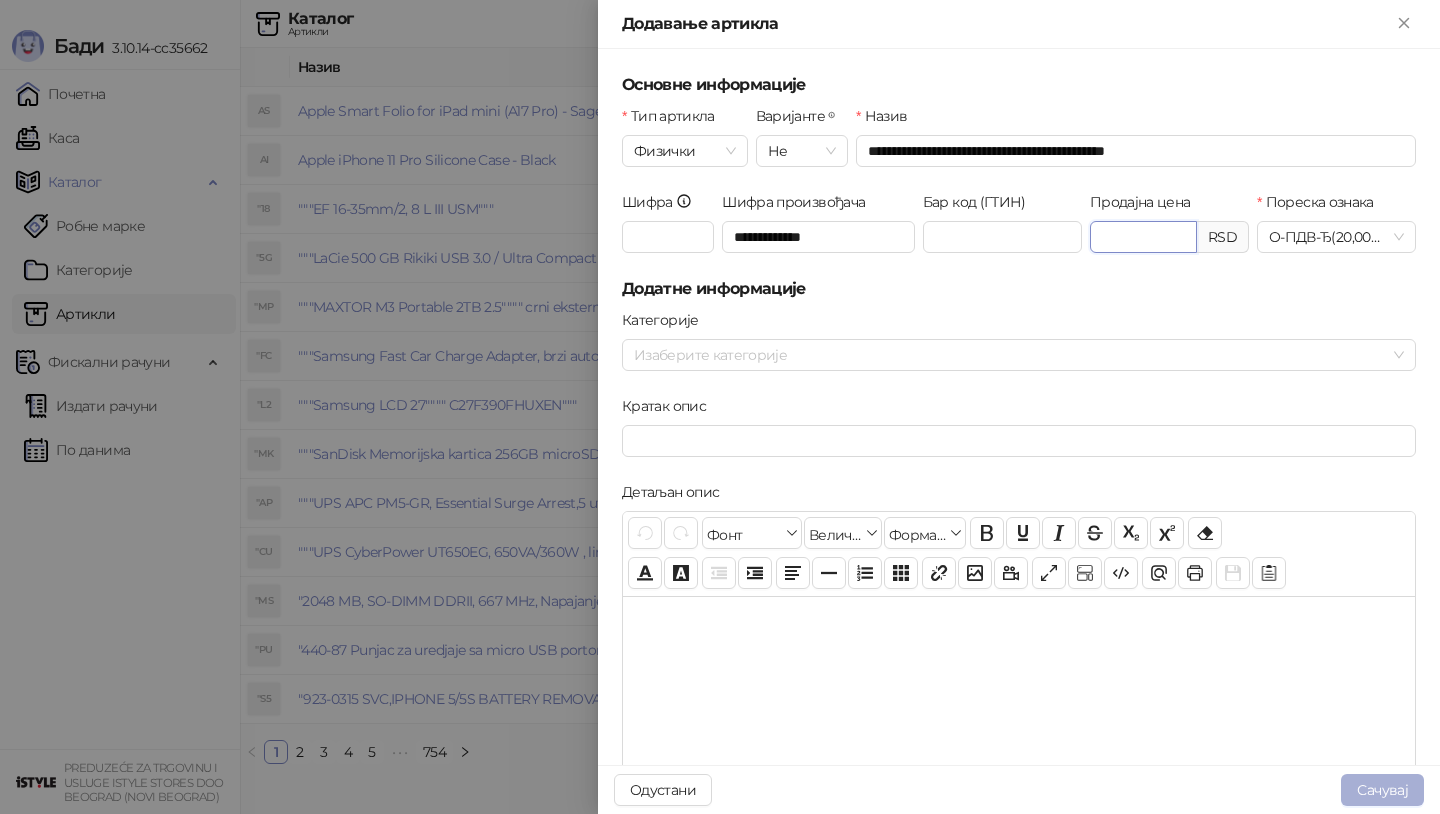 type on "*******" 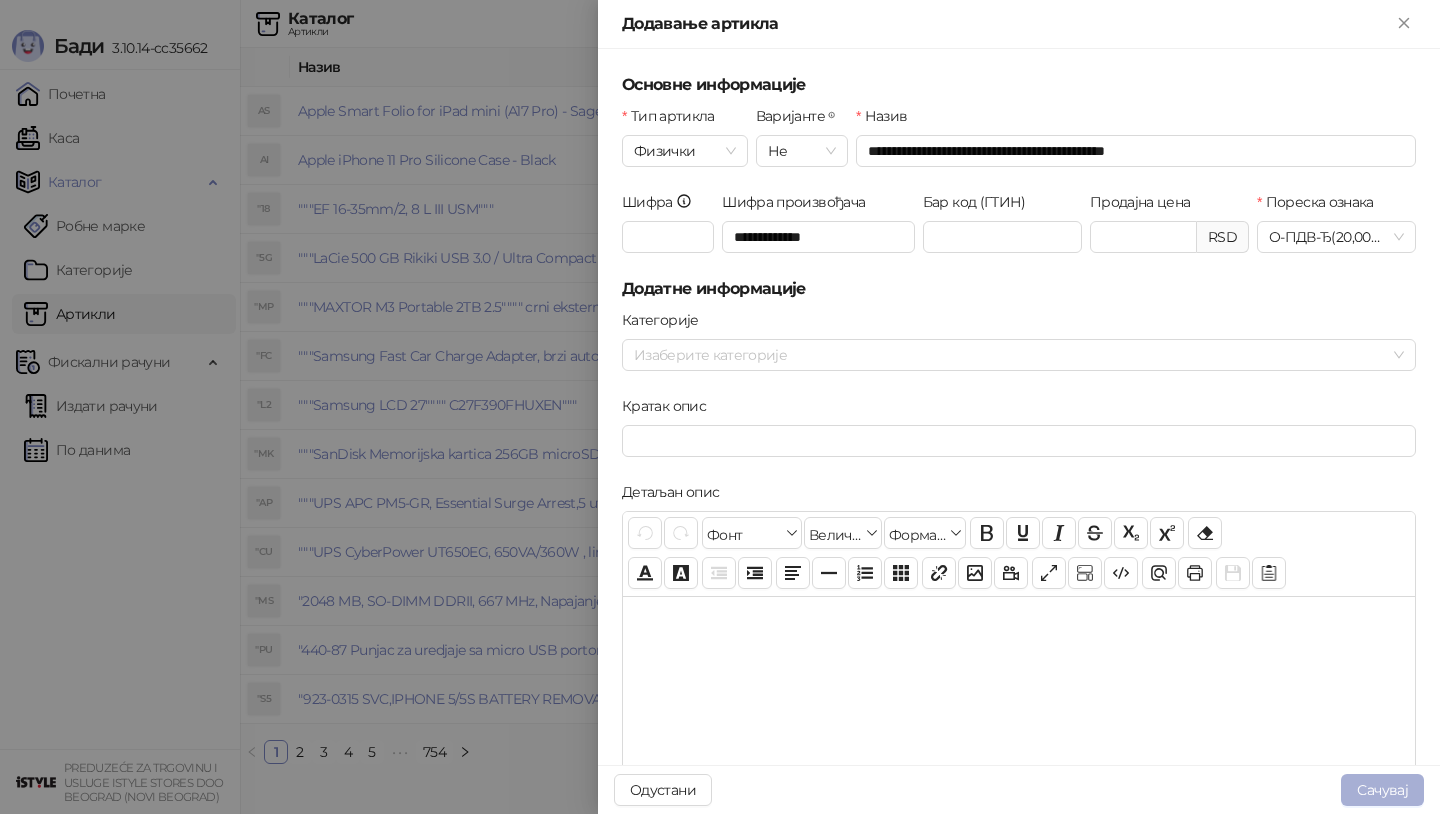 click on "Сачувај" at bounding box center (1382, 790) 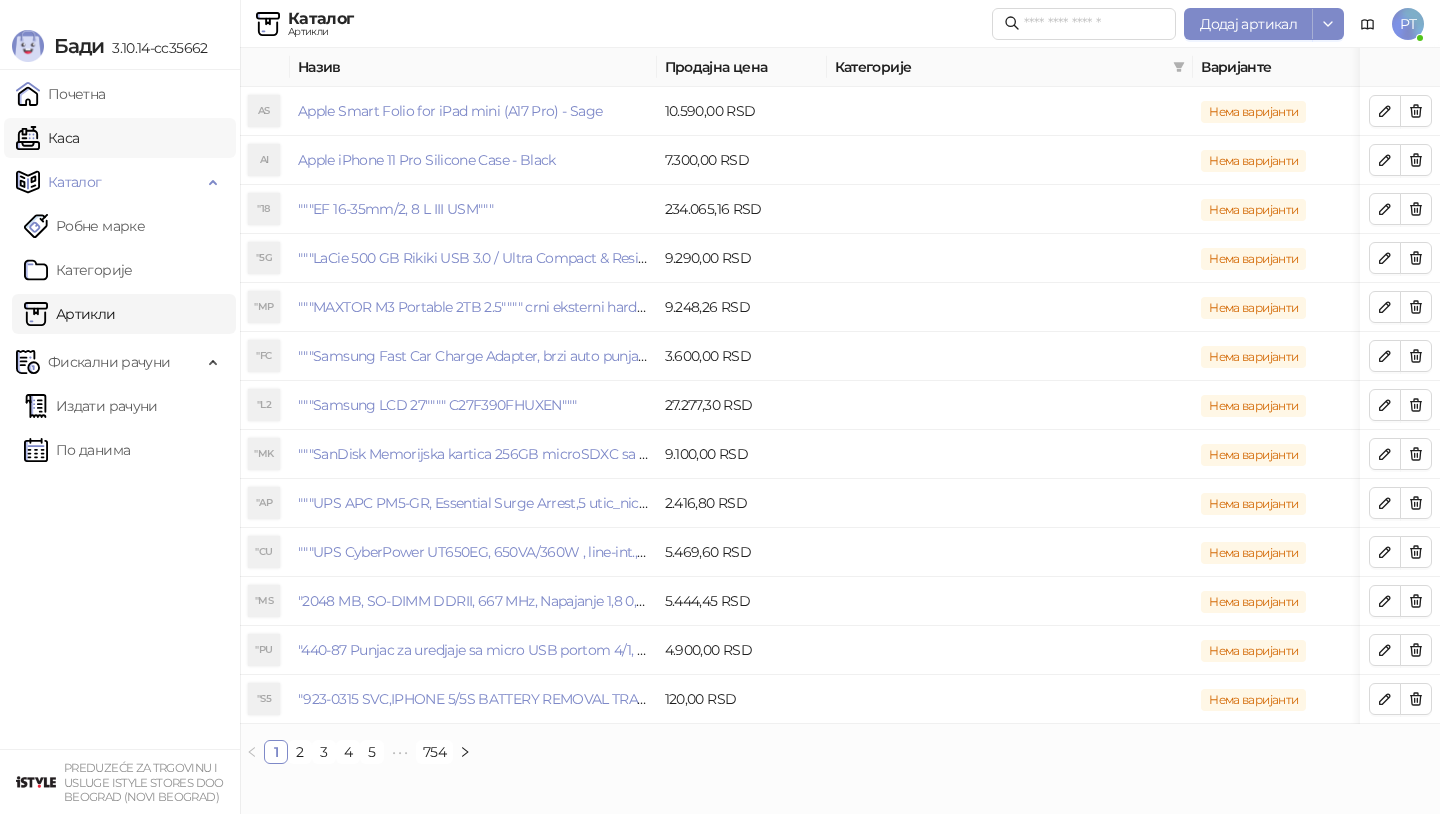 click on "Каса" at bounding box center [47, 138] 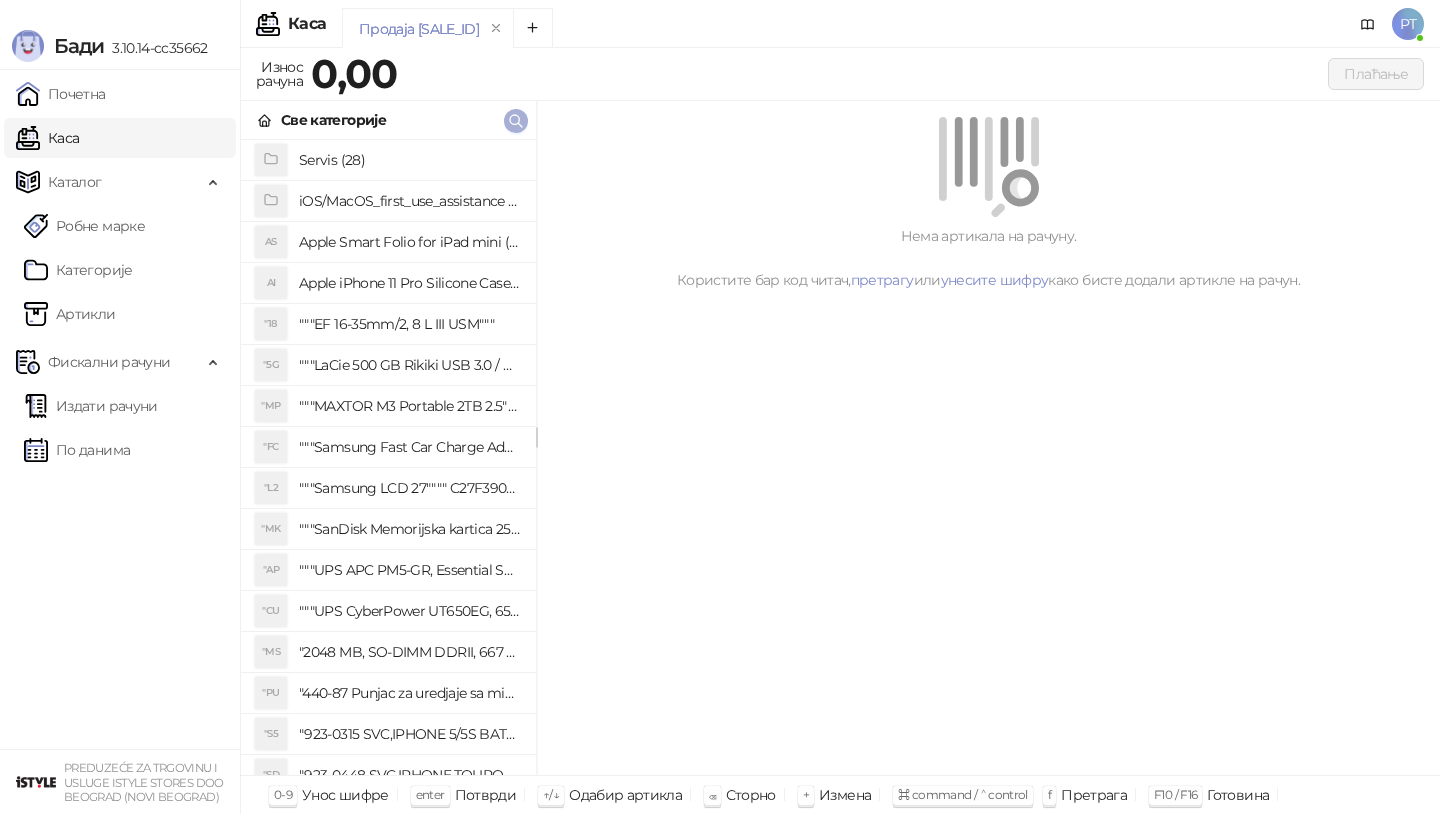type 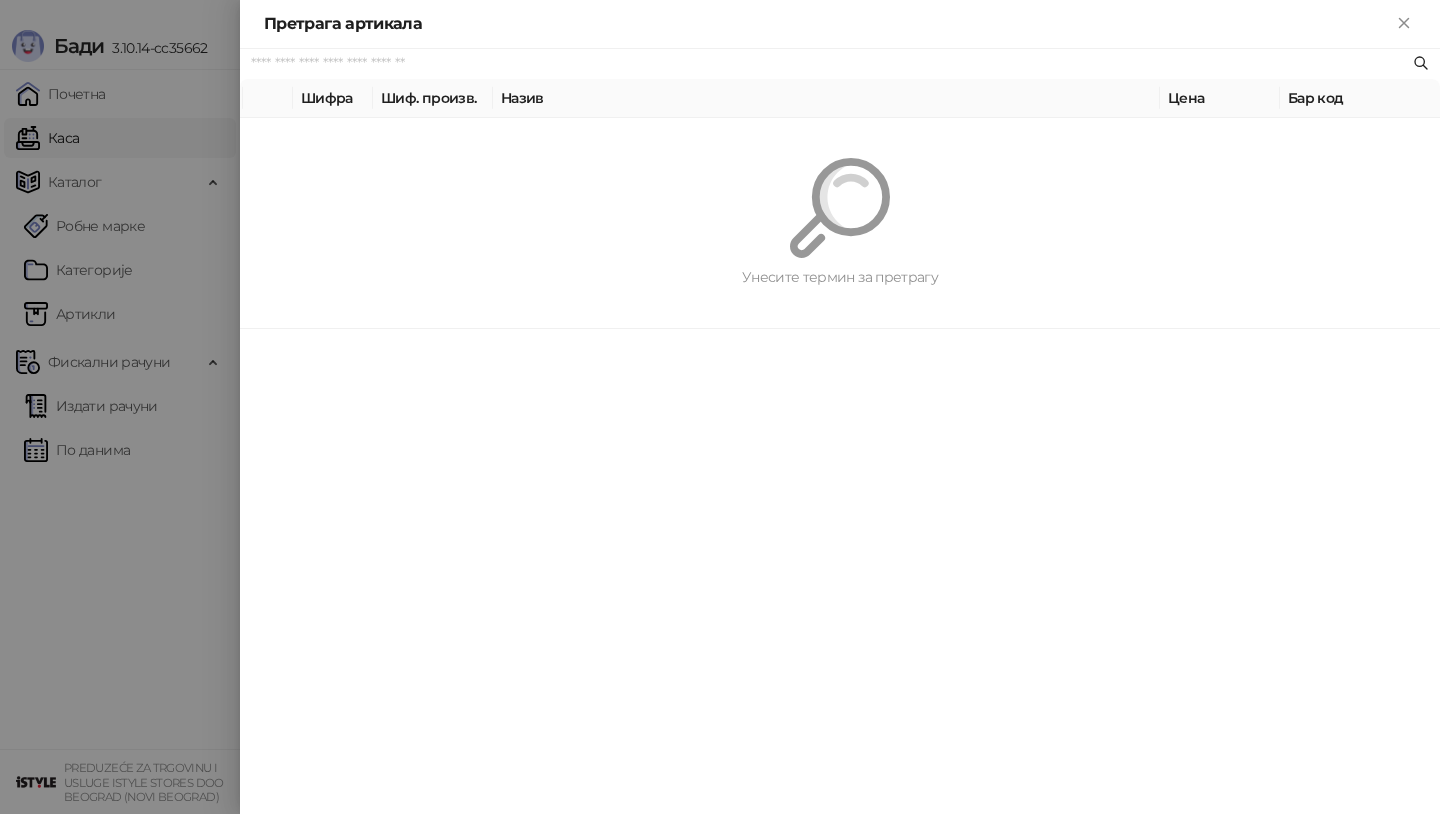 paste on "**********" 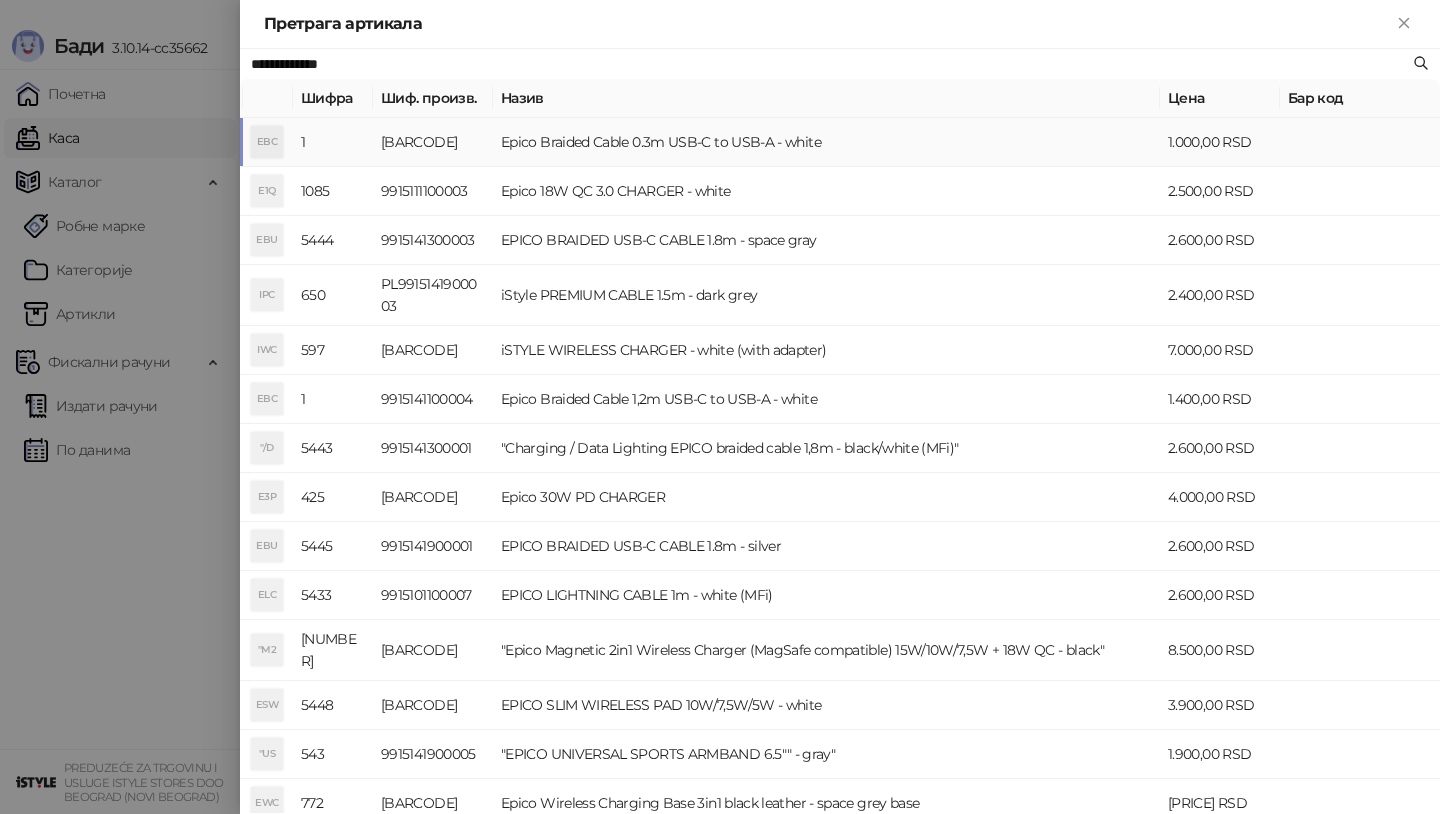 type on "**********" 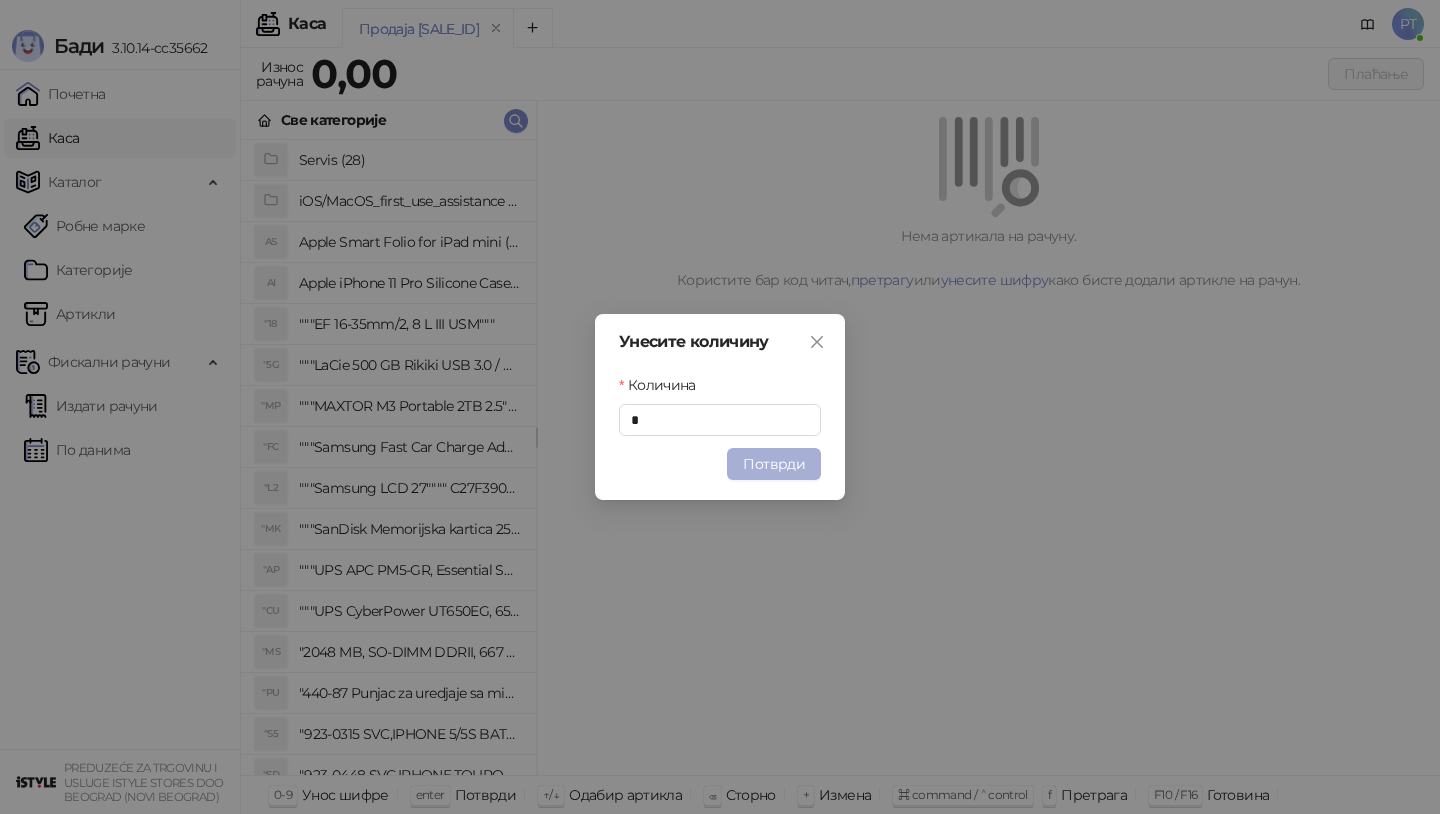 click on "Потврди" at bounding box center (774, 464) 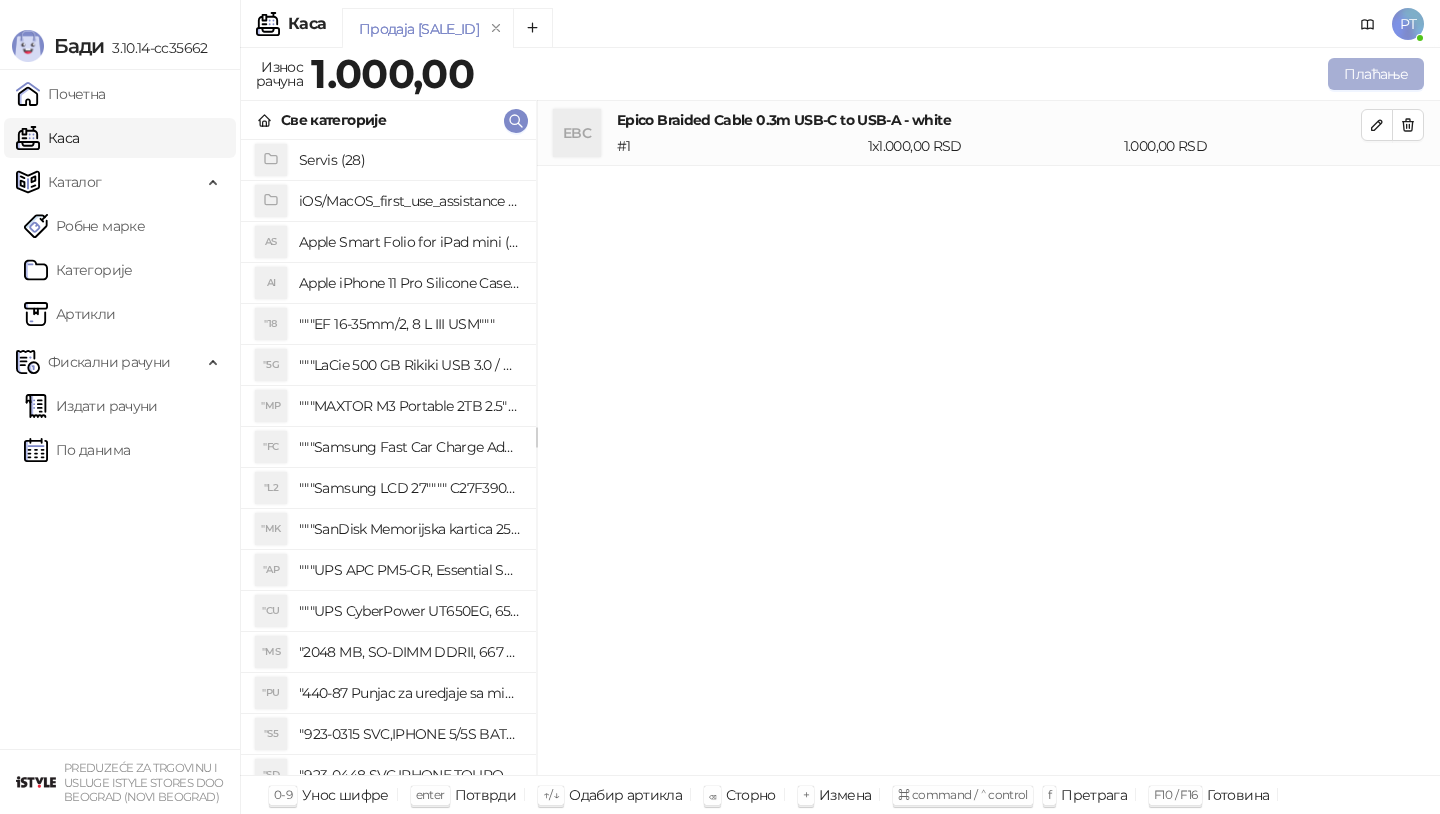 click on "Плаћање" at bounding box center (1376, 74) 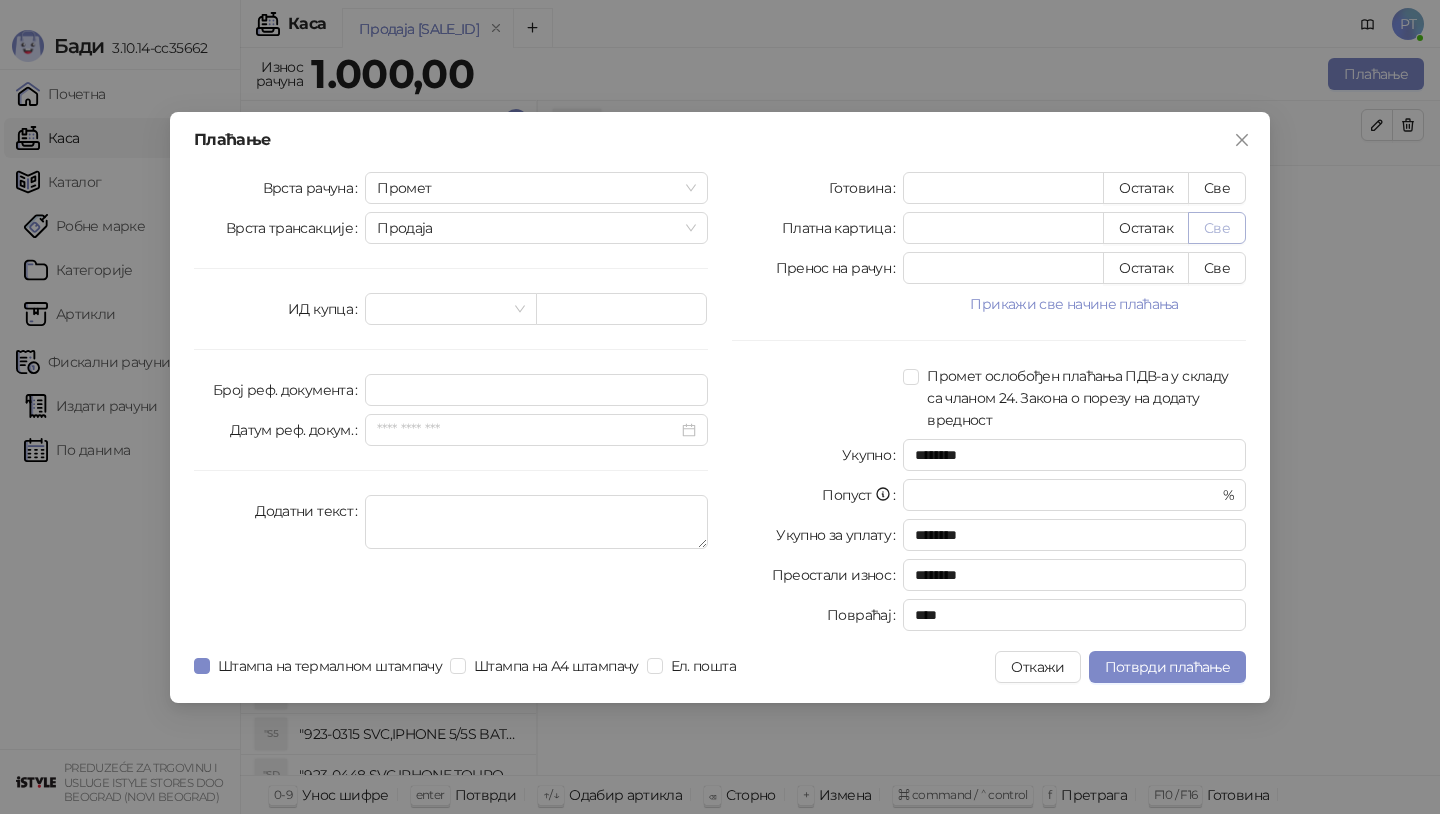 click on "Све" at bounding box center [1217, 228] 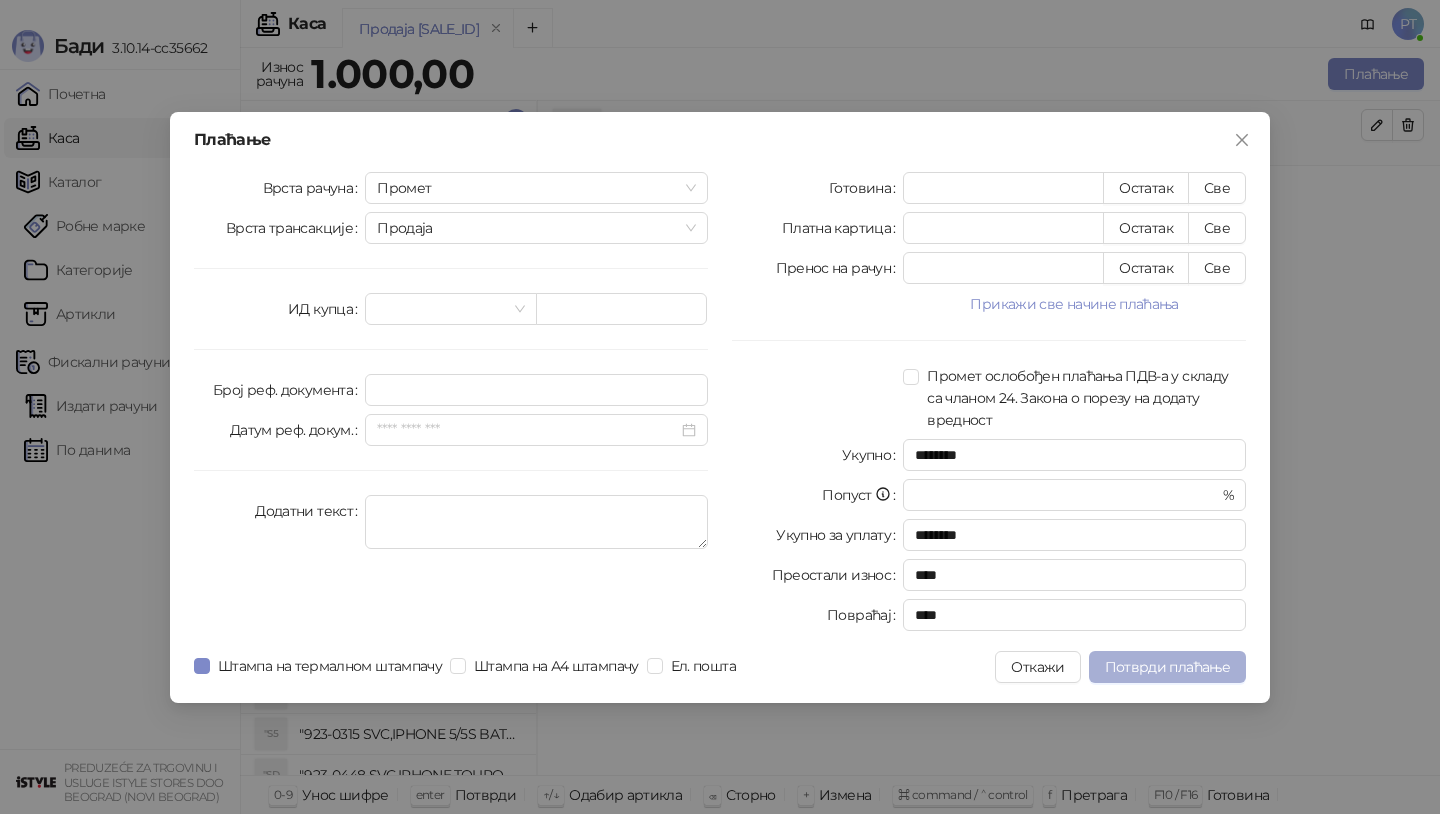 click on "Потврди плаћање" at bounding box center (1167, 667) 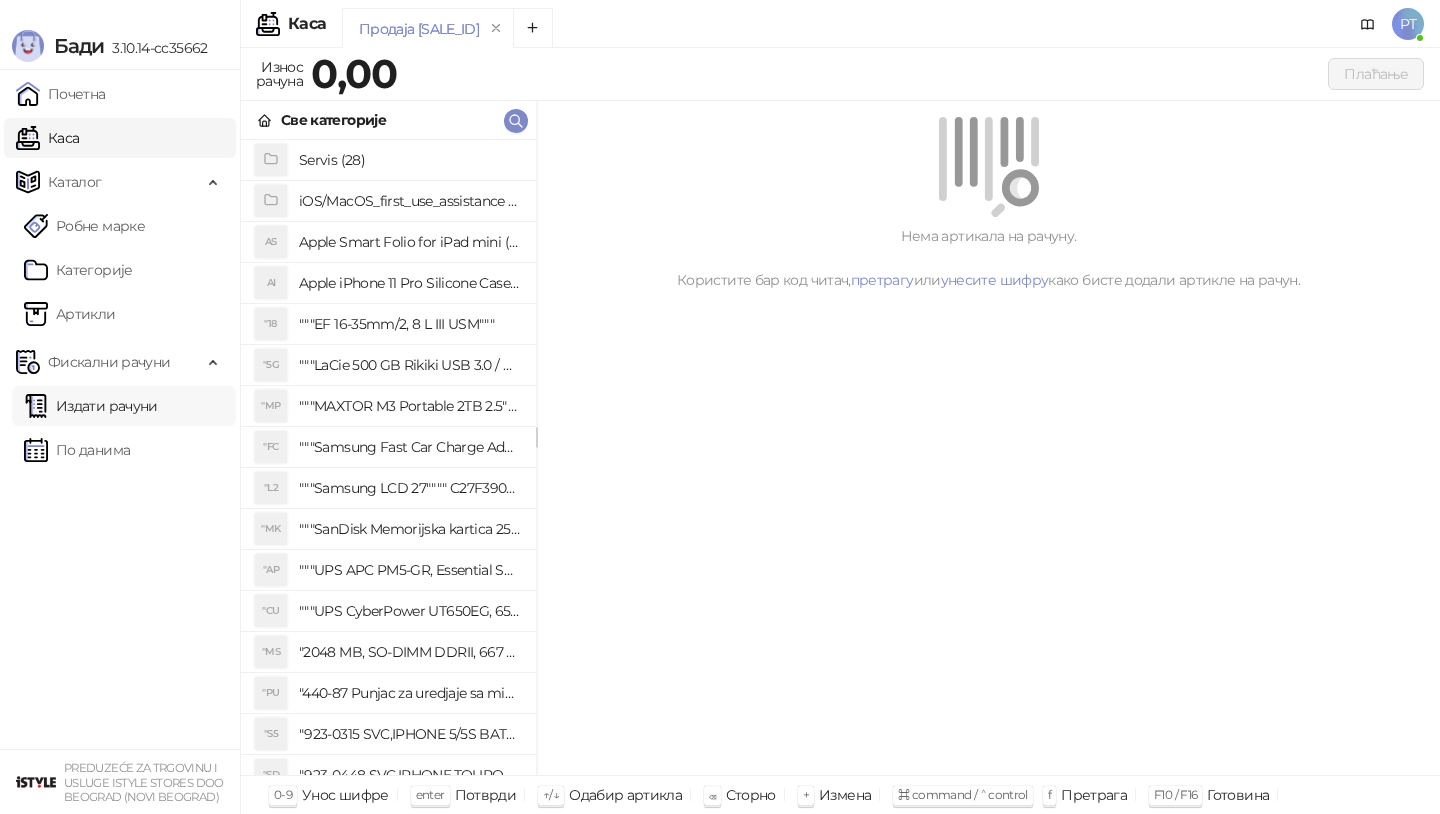 click on "Издати рачуни" at bounding box center [91, 406] 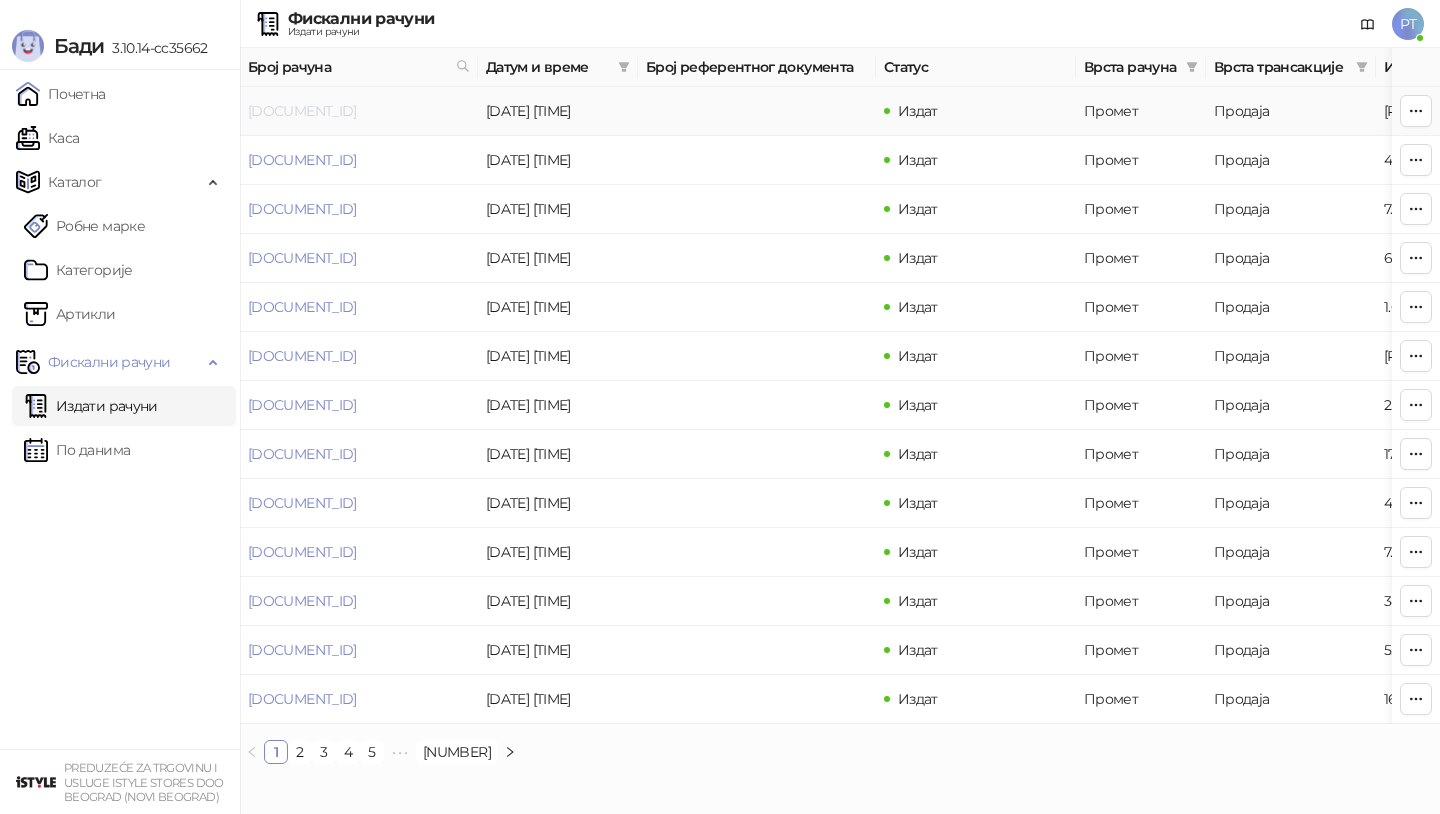 click on "[DOCUMENT_ID]" at bounding box center (302, 111) 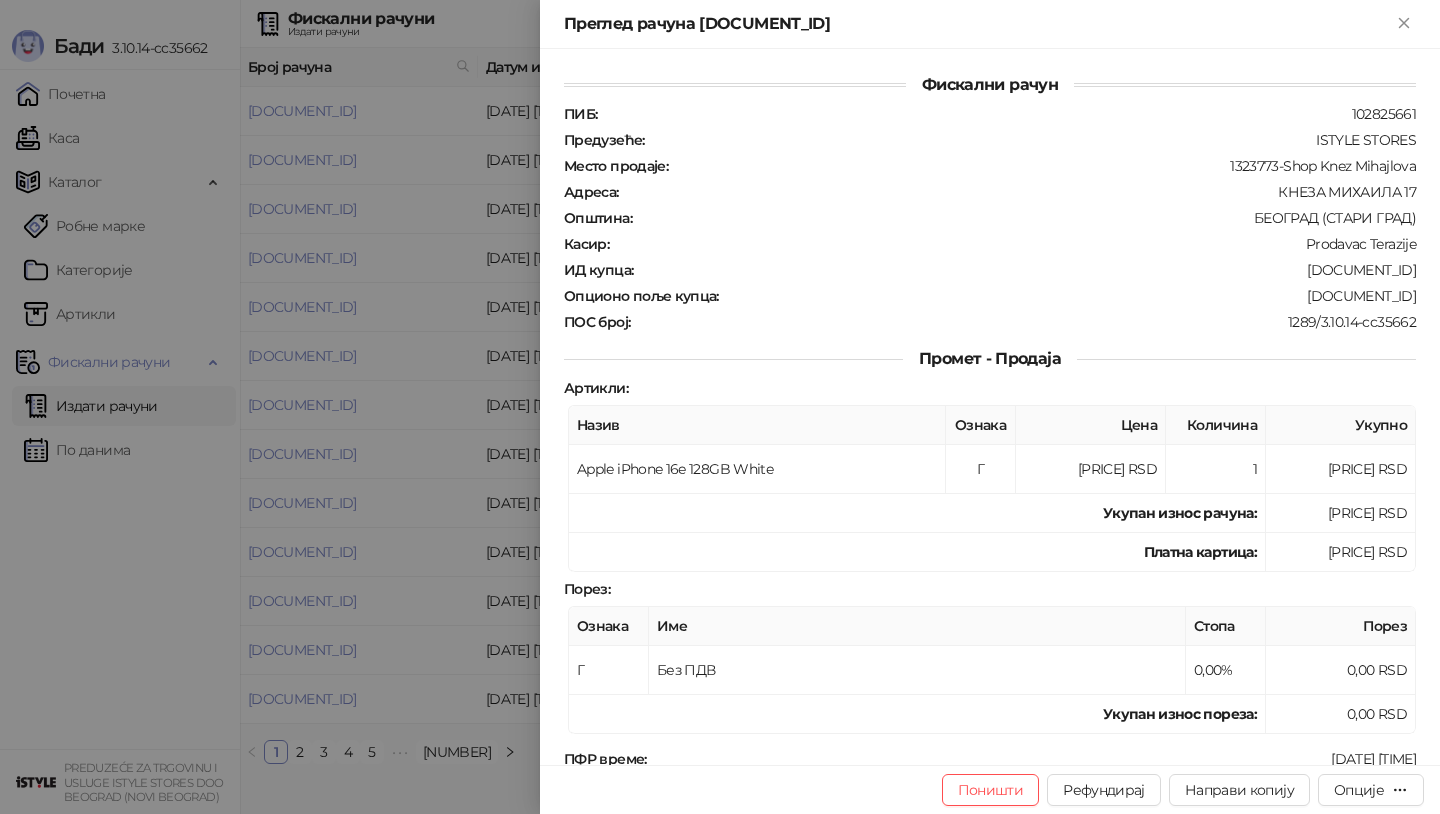 click at bounding box center [720, 407] 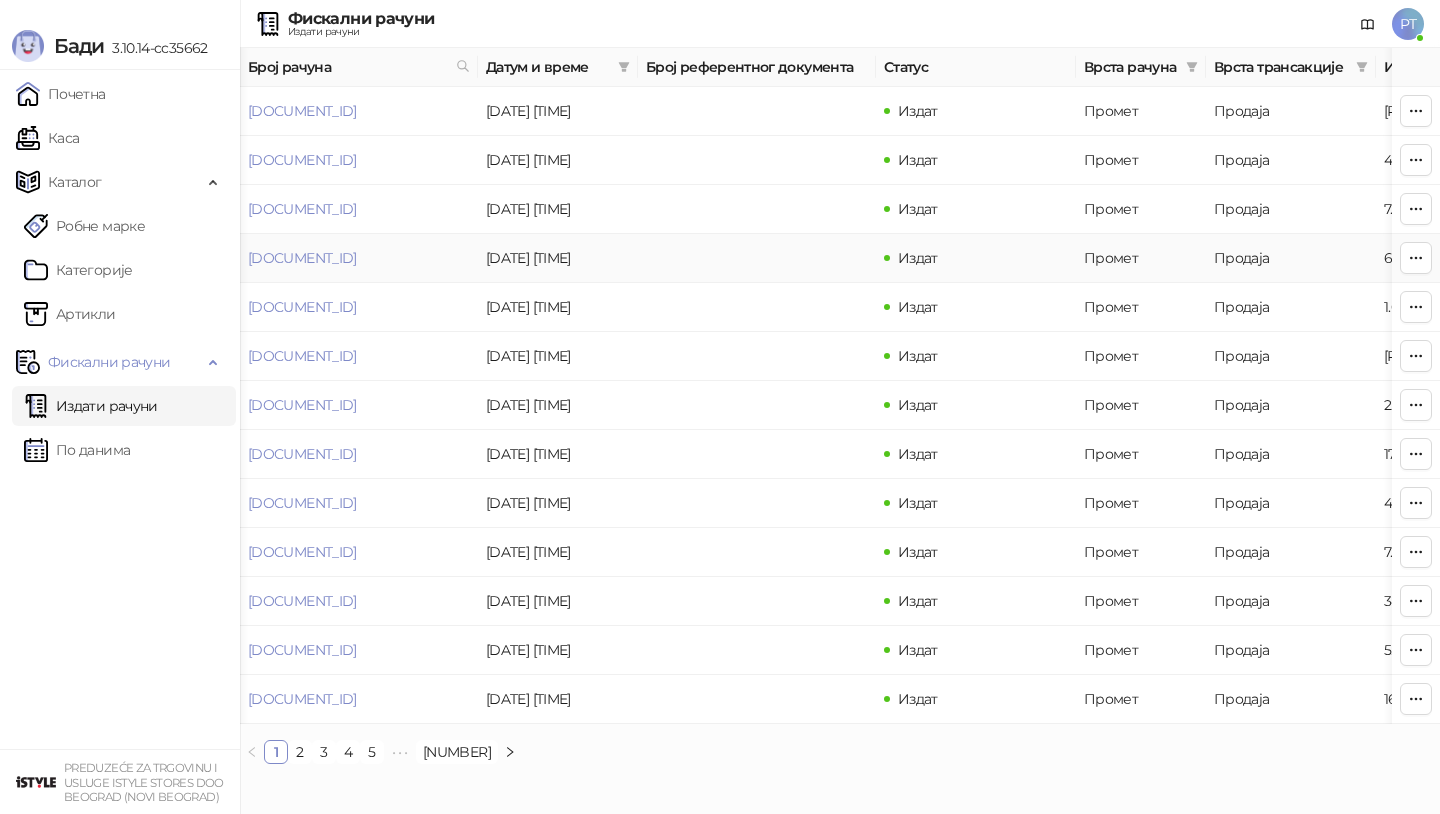 scroll, scrollTop: 0, scrollLeft: 110, axis: horizontal 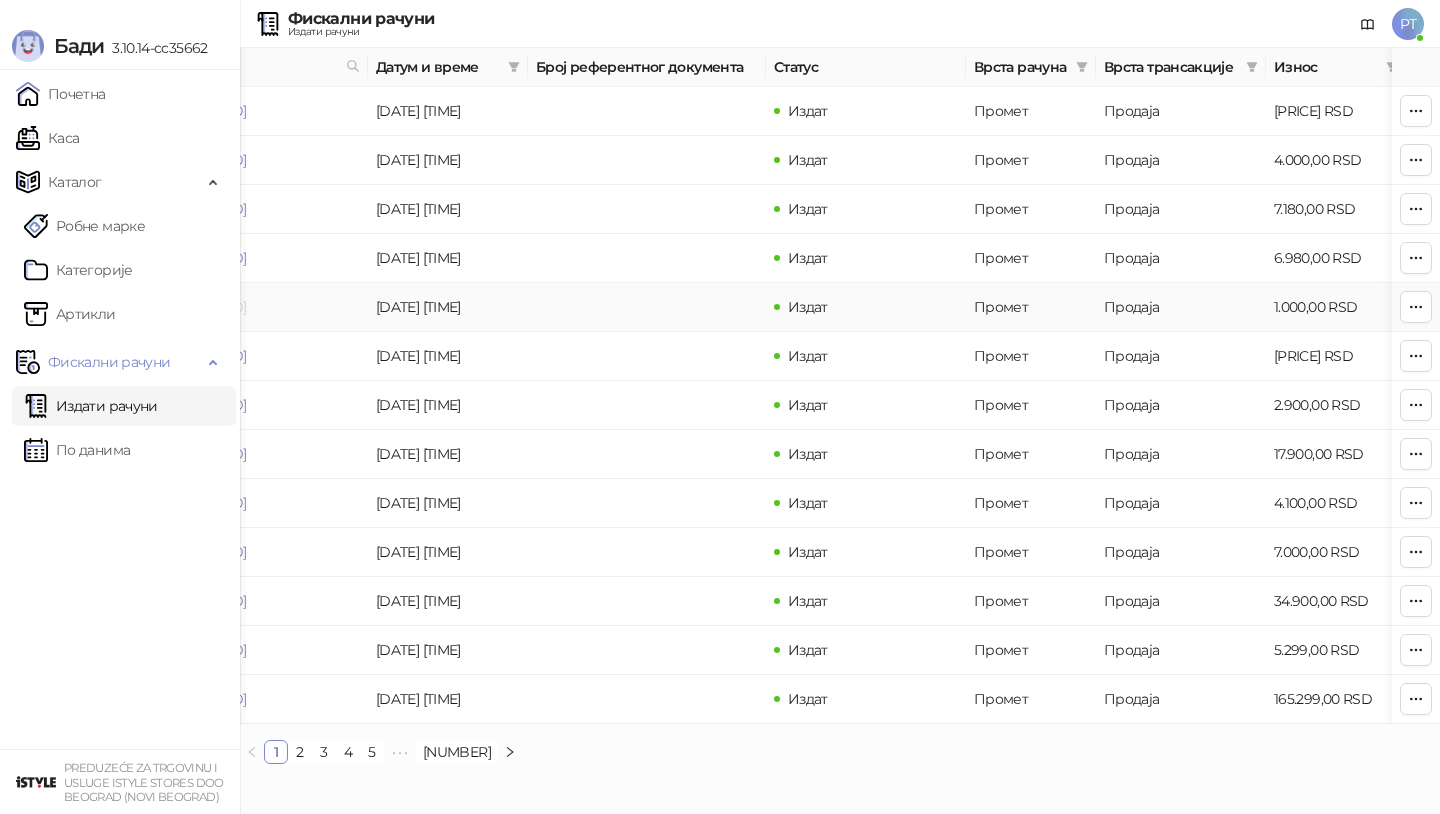 click on "[DOCUMENT_ID]" at bounding box center (192, 307) 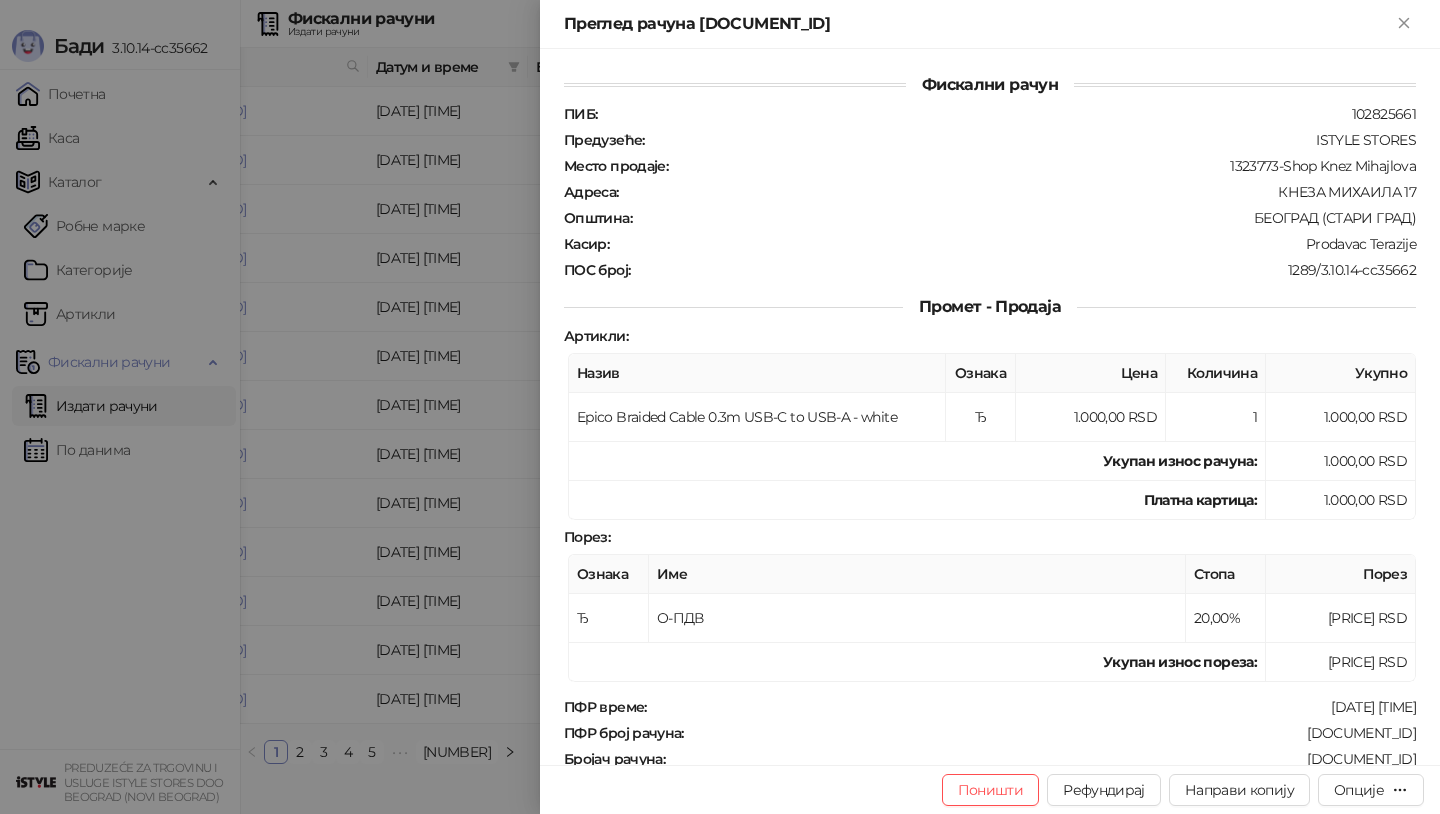 click at bounding box center (720, 407) 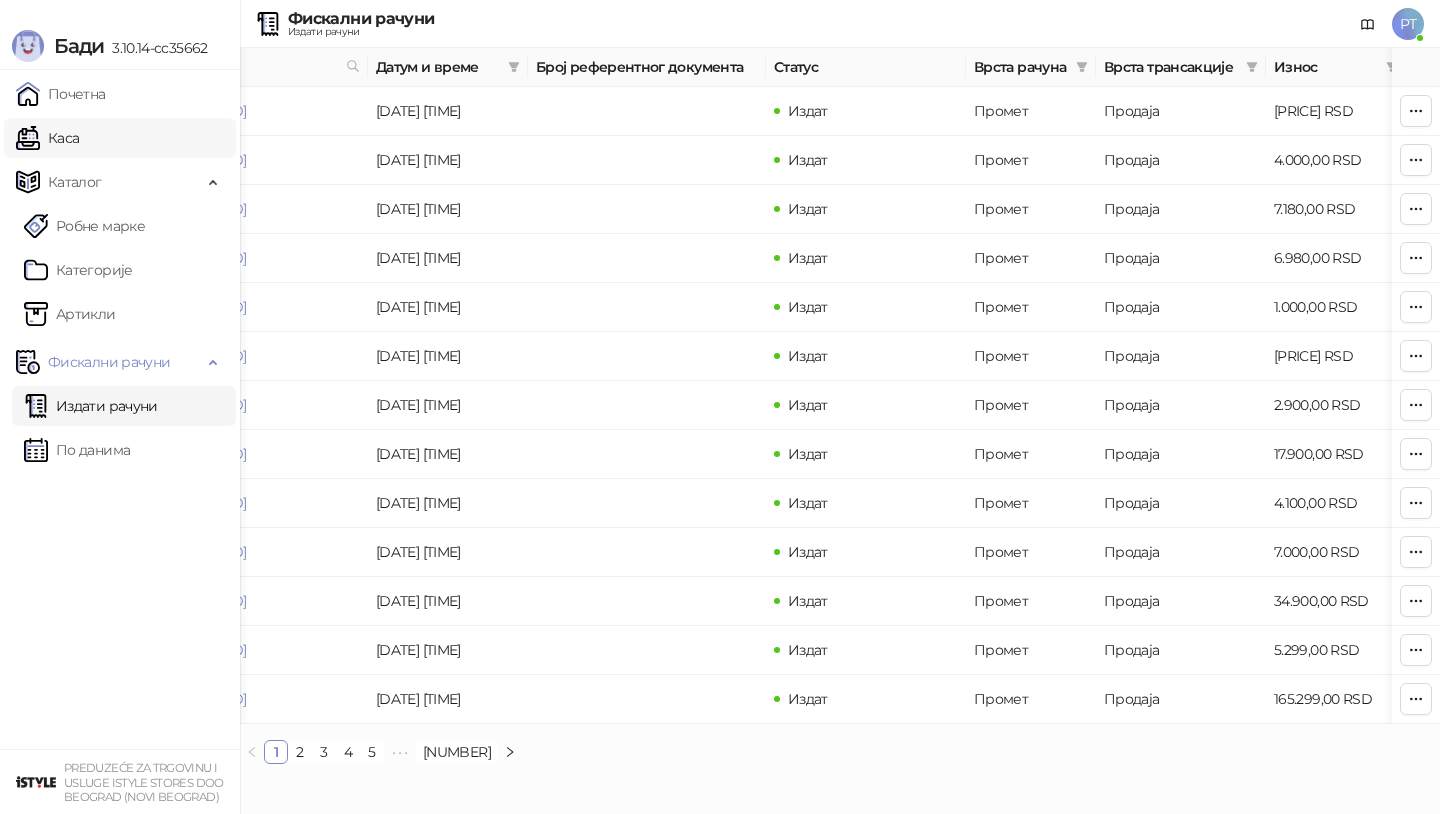 click on "Каса" at bounding box center [47, 138] 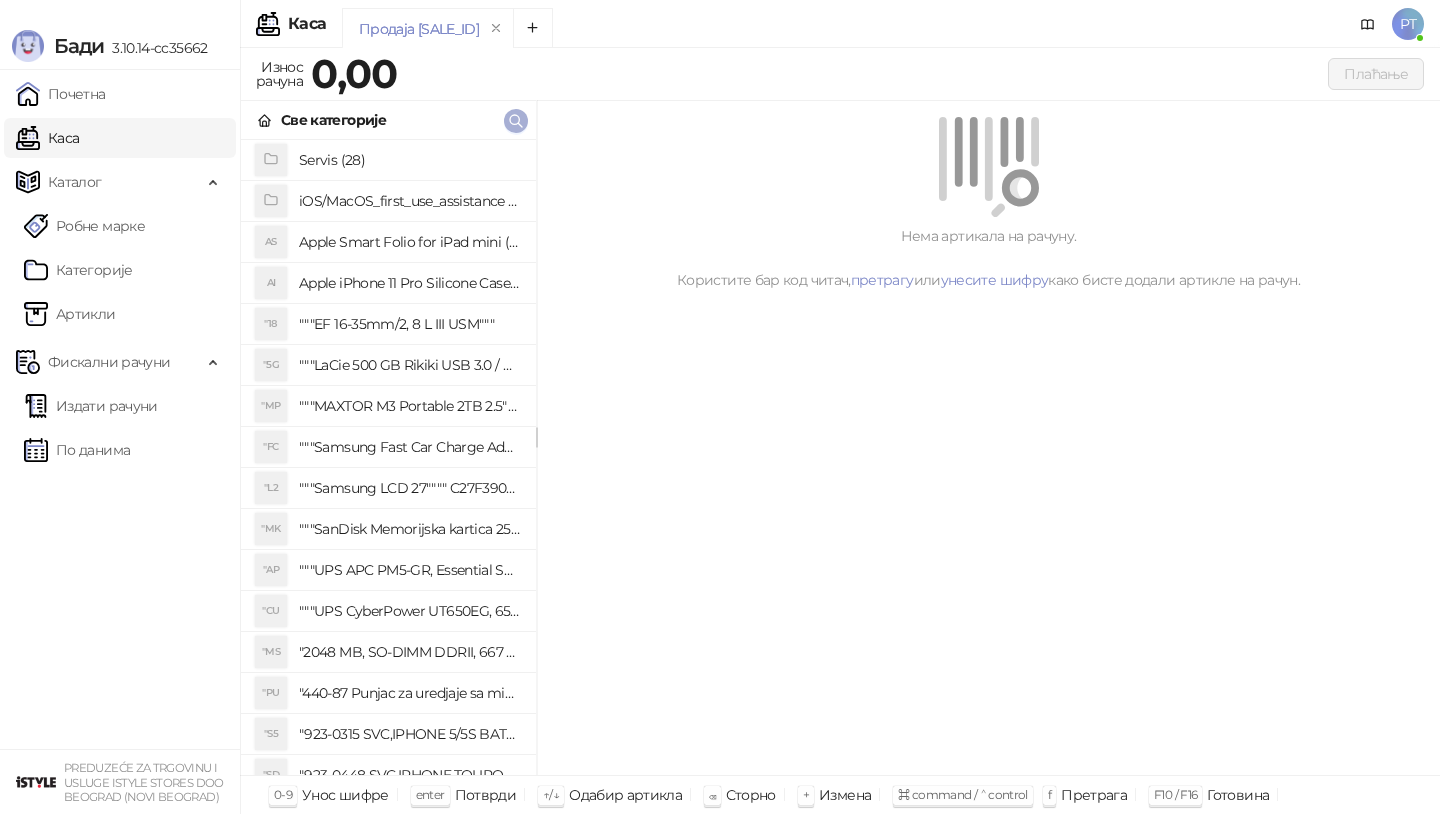 click 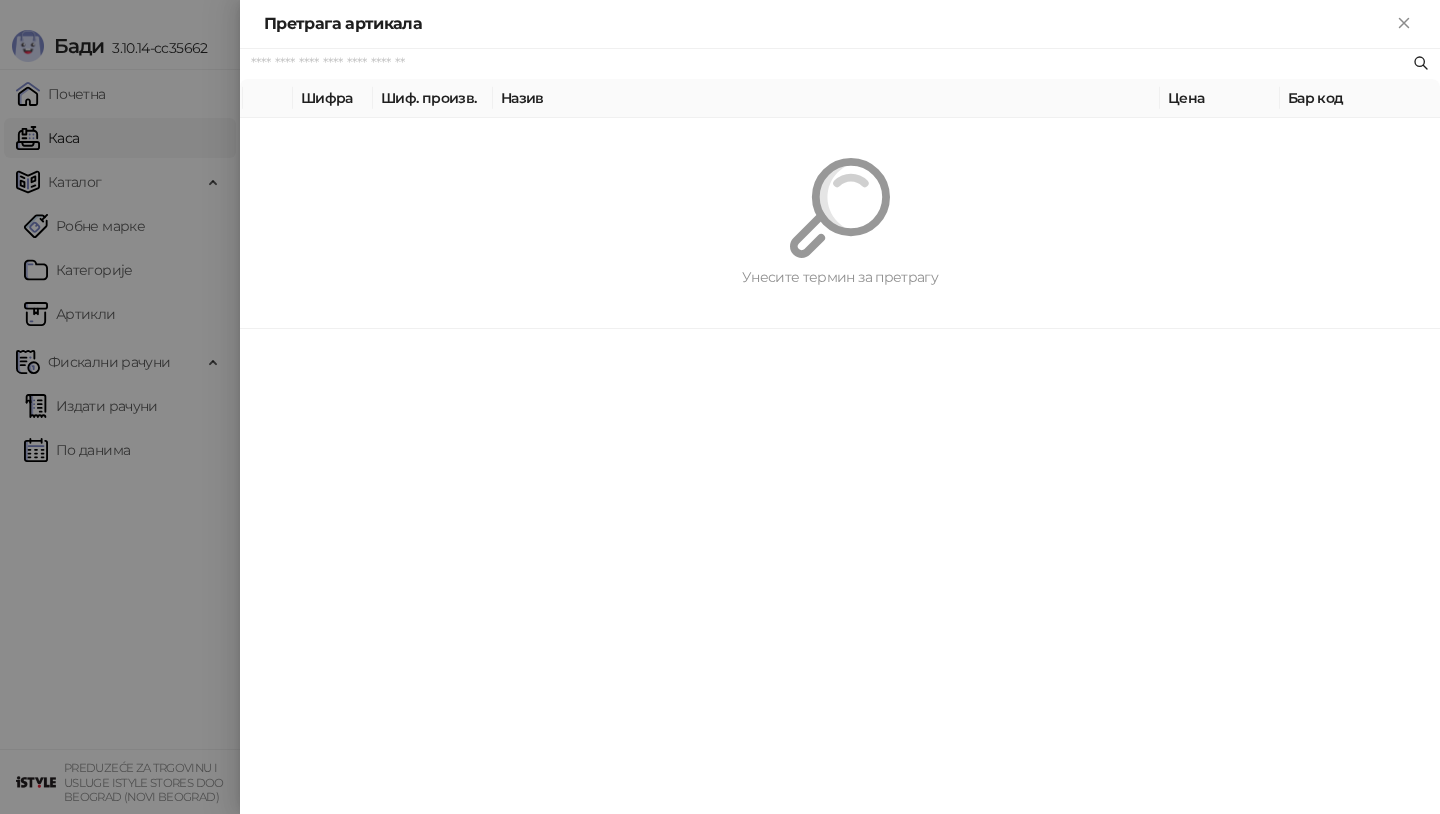 paste on "*********" 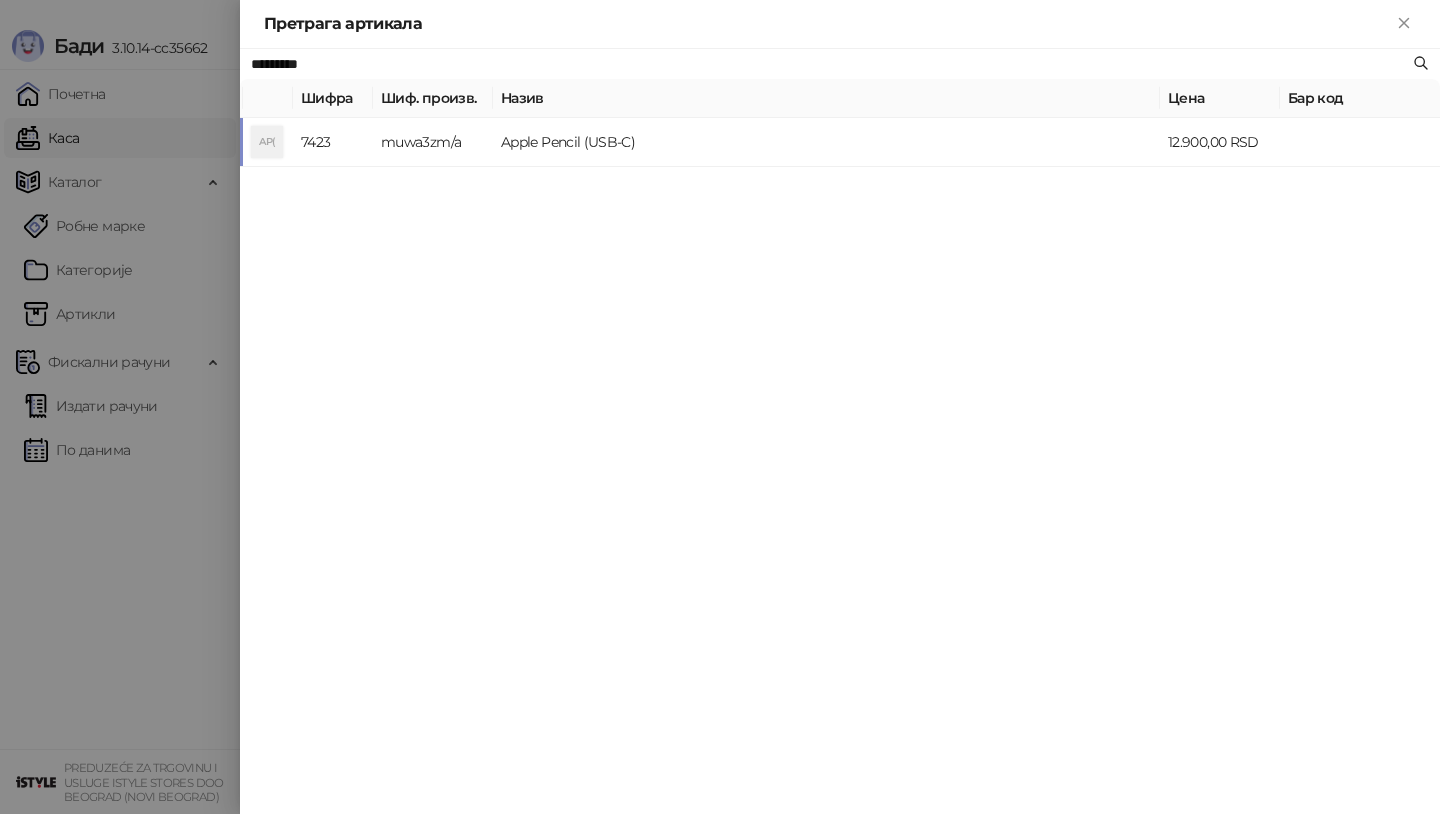 click on "muwa3zm/a" at bounding box center (433, 142) 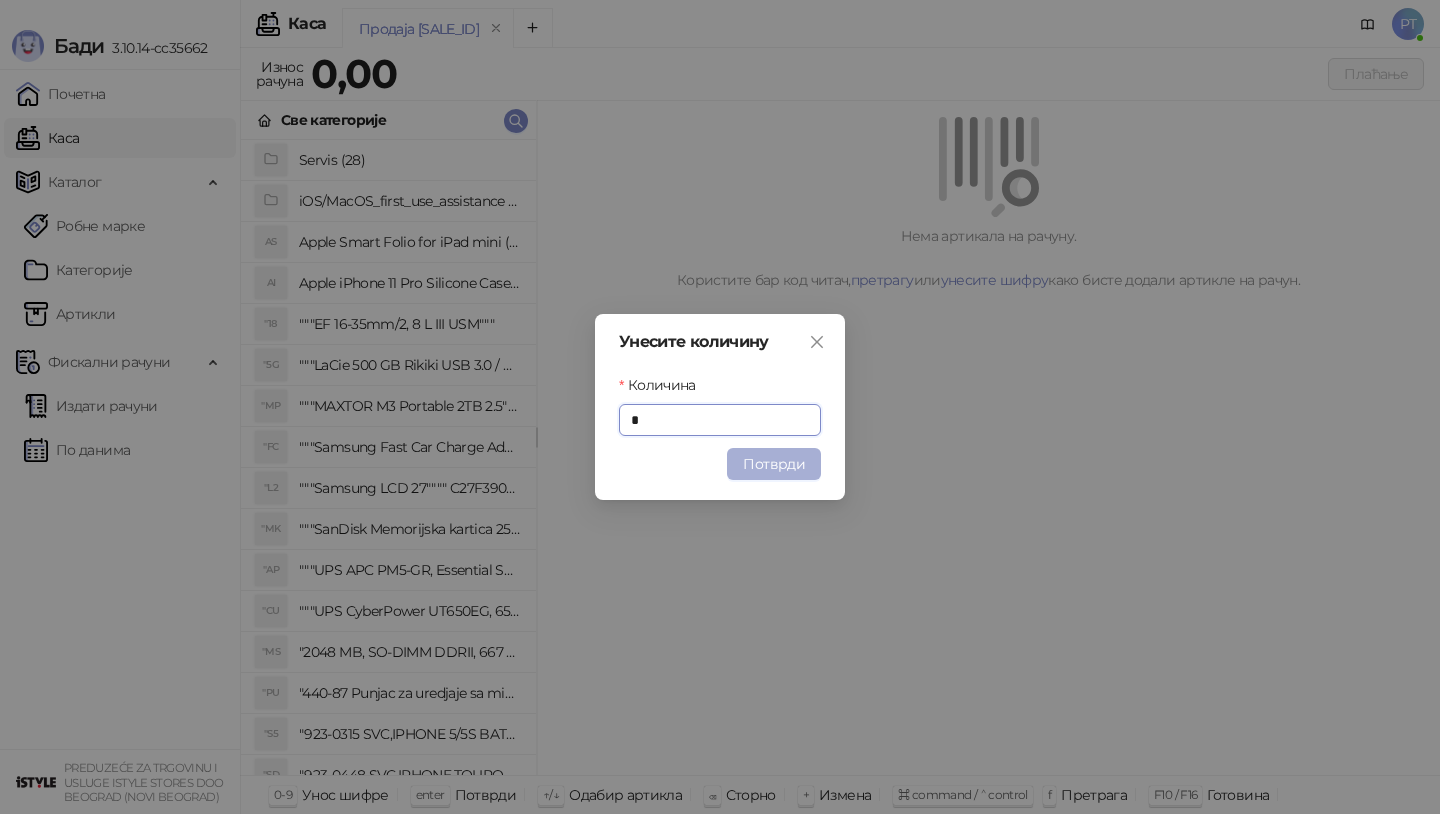 click on "Потврди" at bounding box center (774, 464) 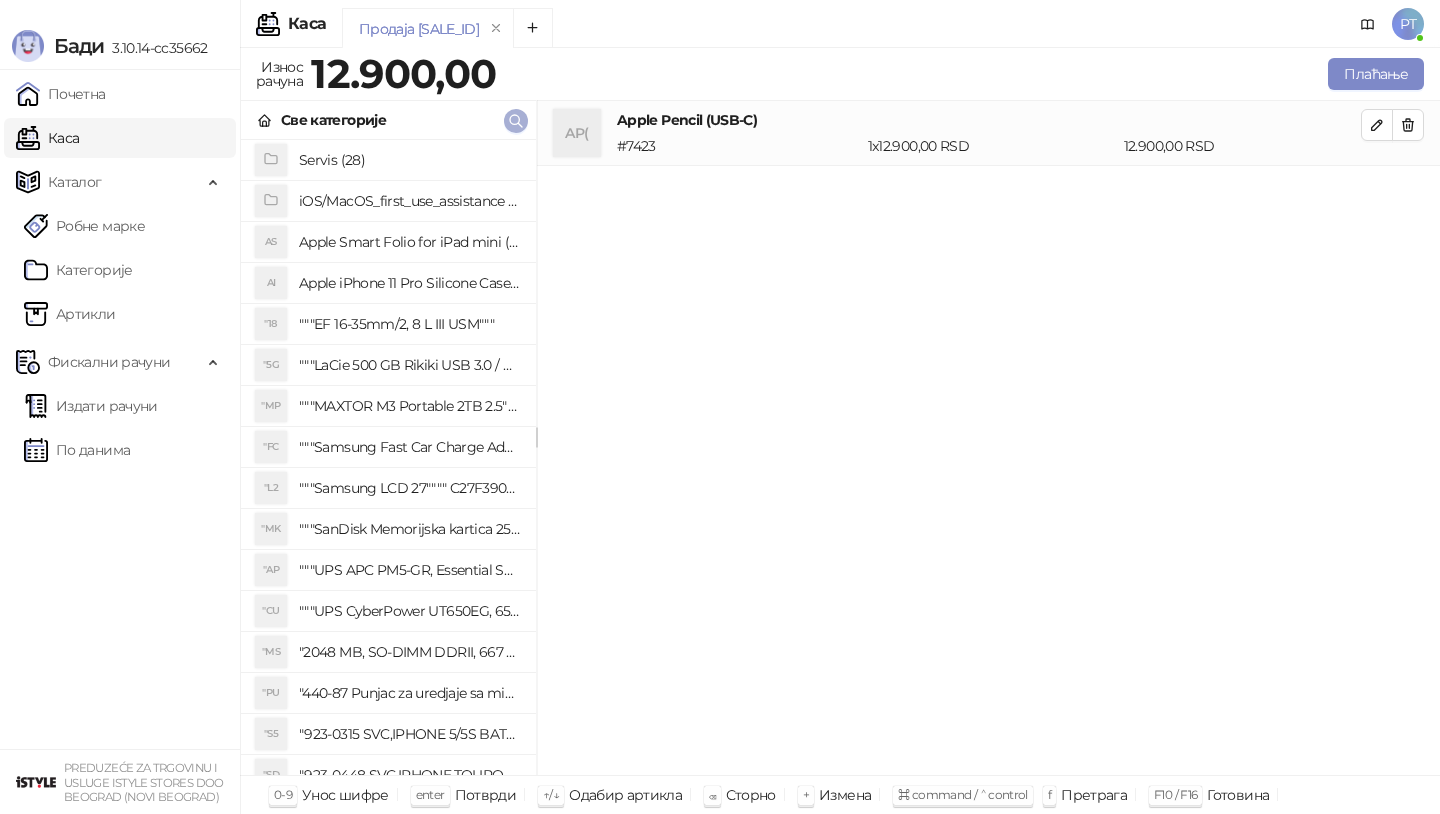 click 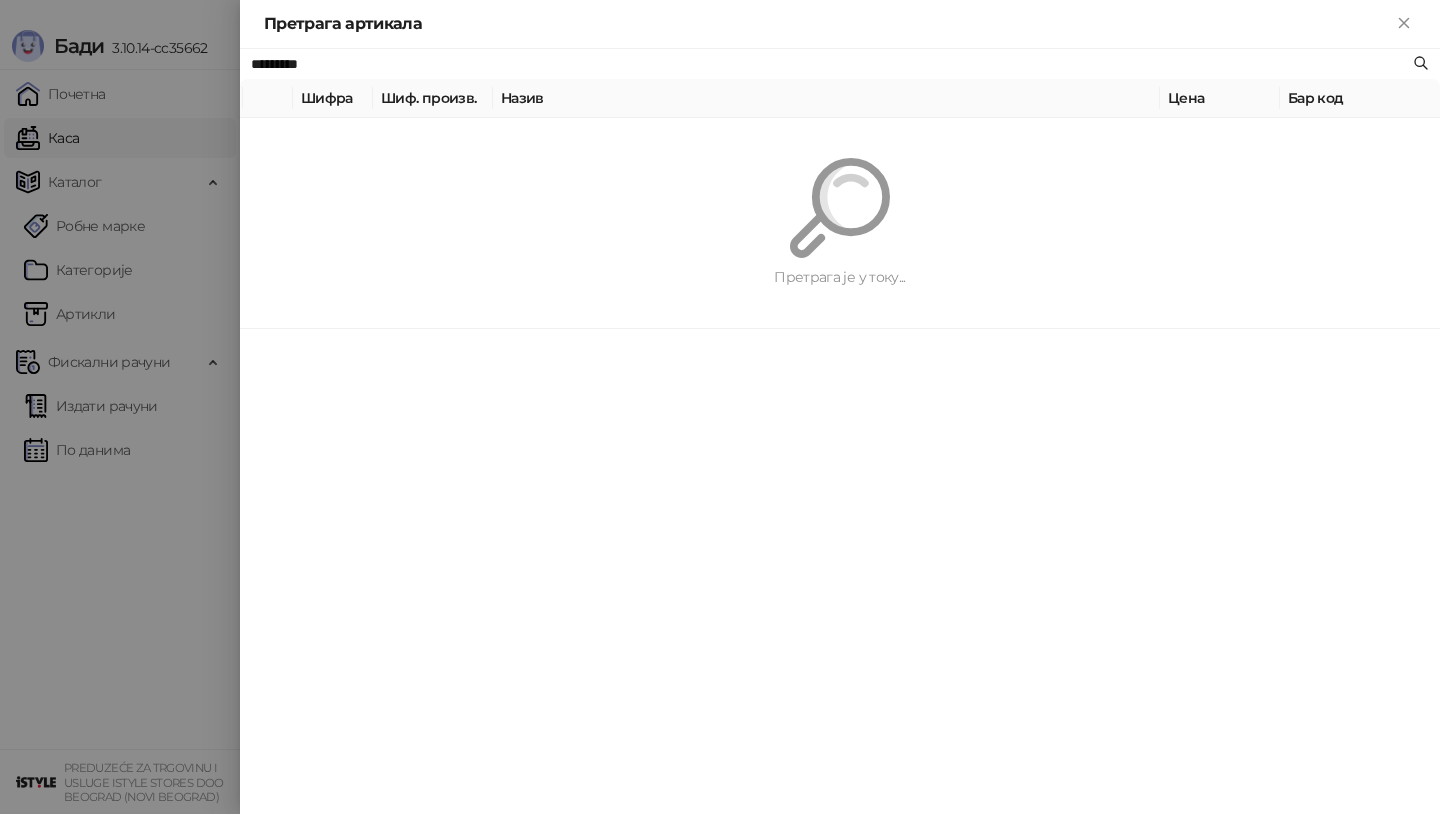 paste on "**********" 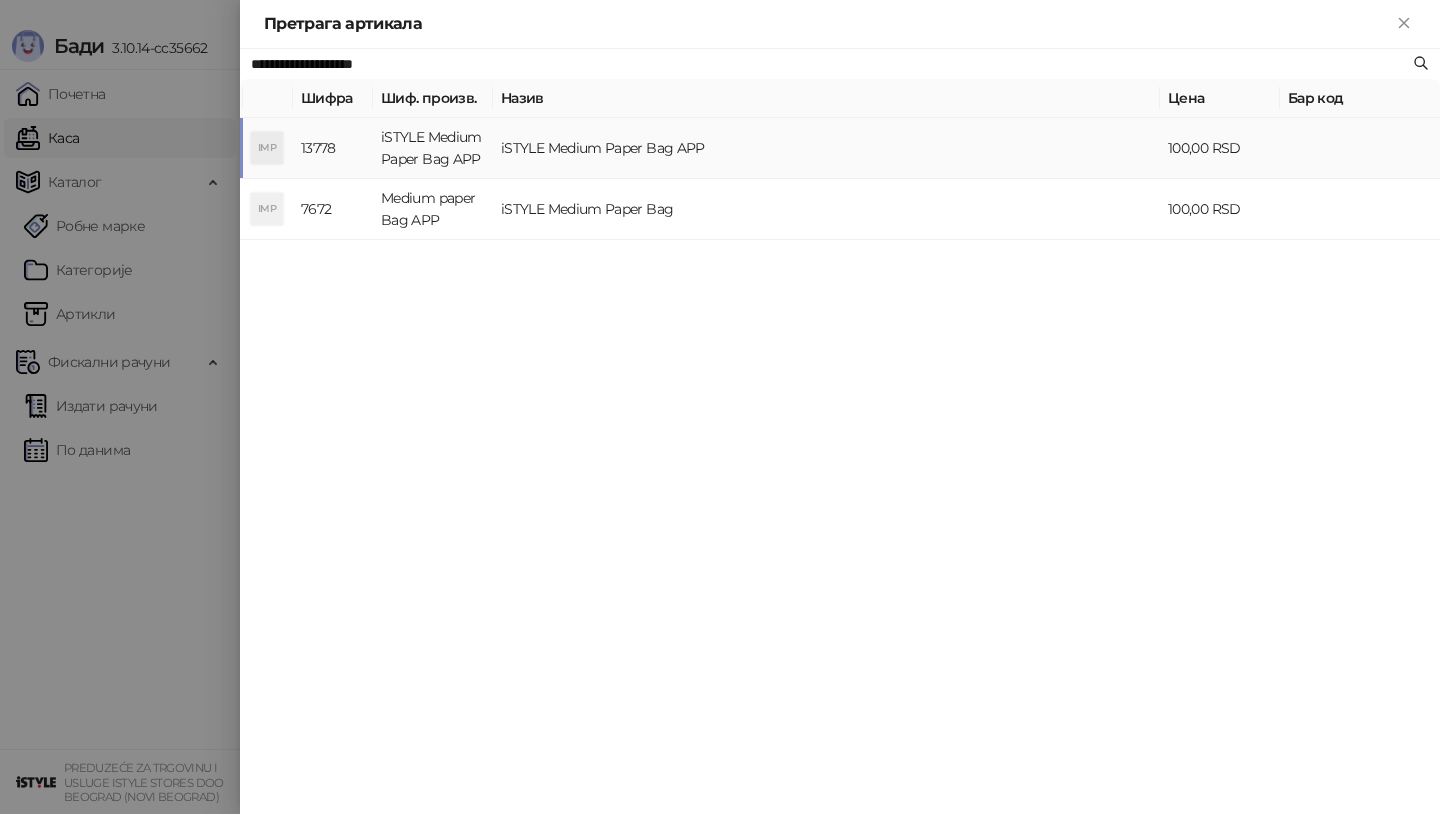 type on "**********" 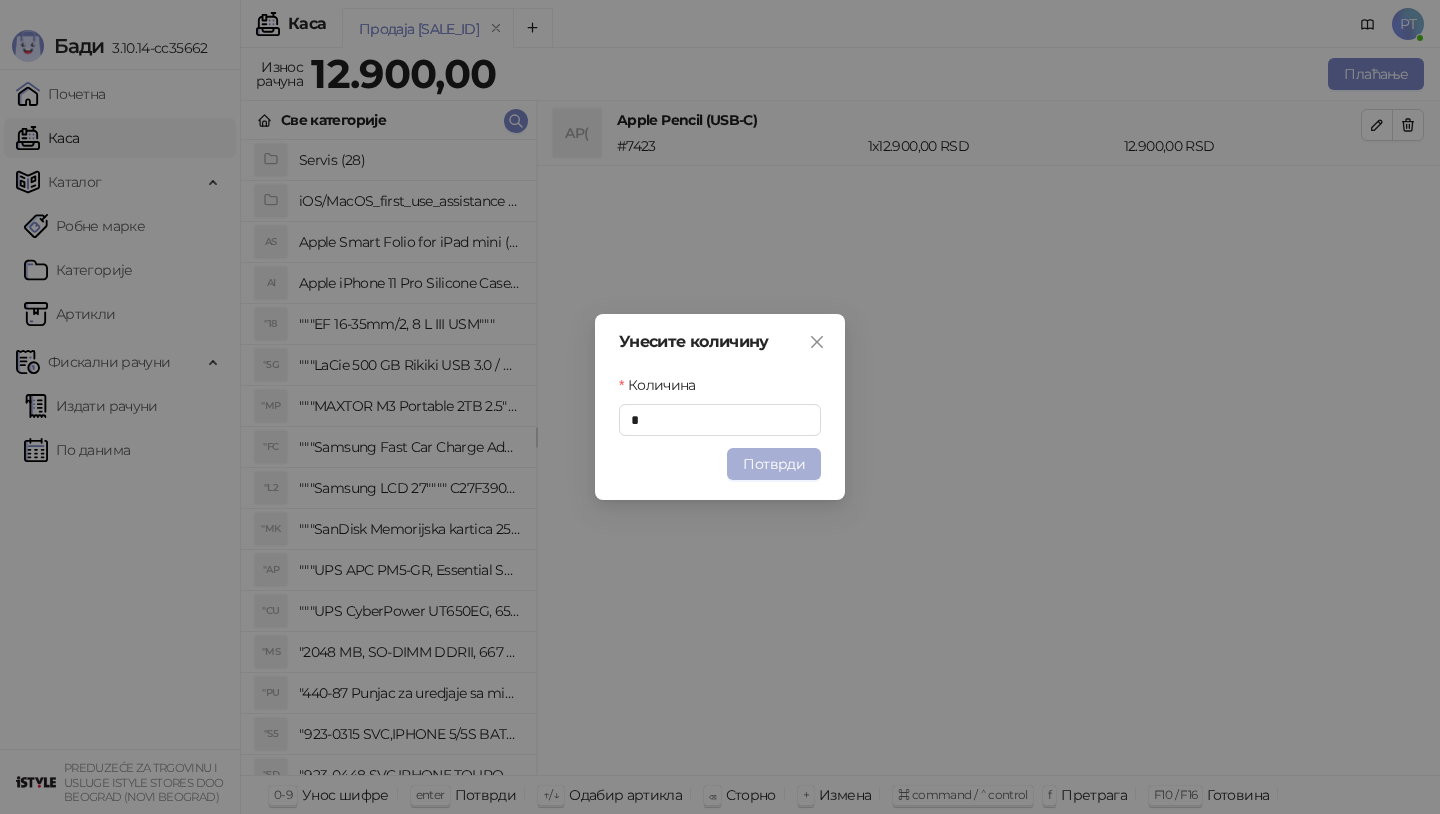 click on "Потврди" at bounding box center (774, 464) 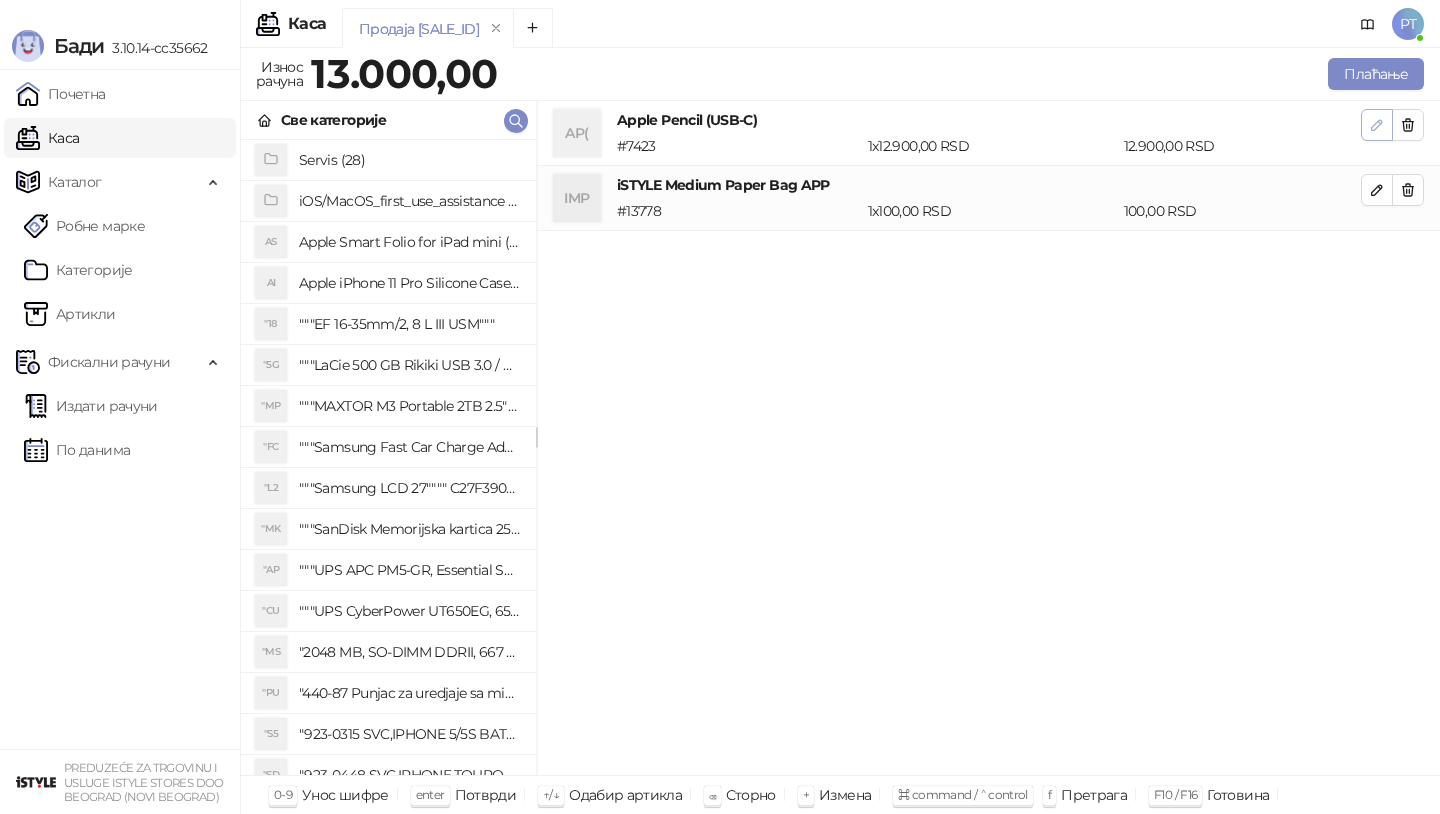 click 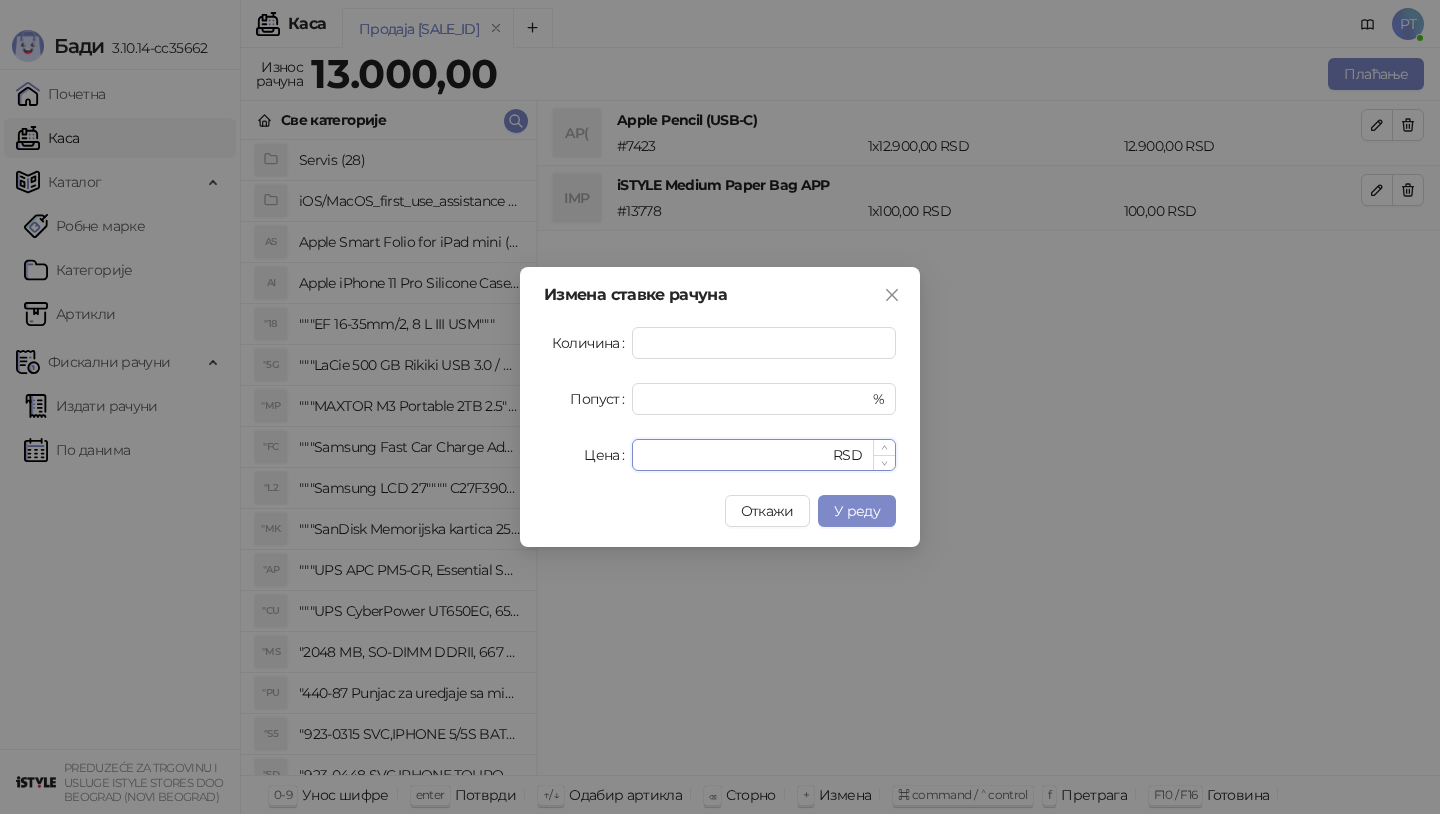 click on "*****" at bounding box center [736, 455] 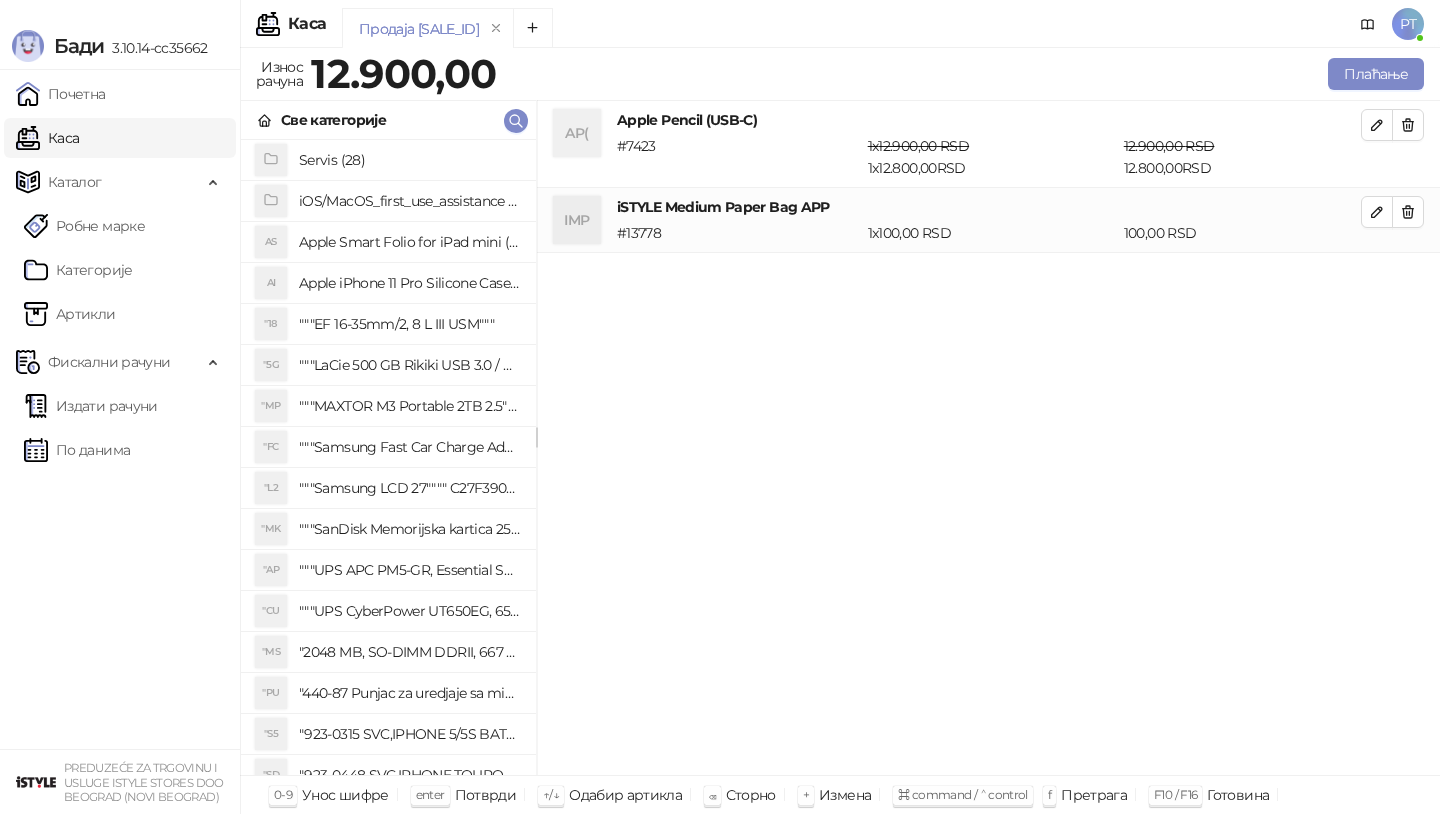 drag, startPoint x: 662, startPoint y: 454, endPoint x: 1064, endPoint y: 343, distance: 417.04315 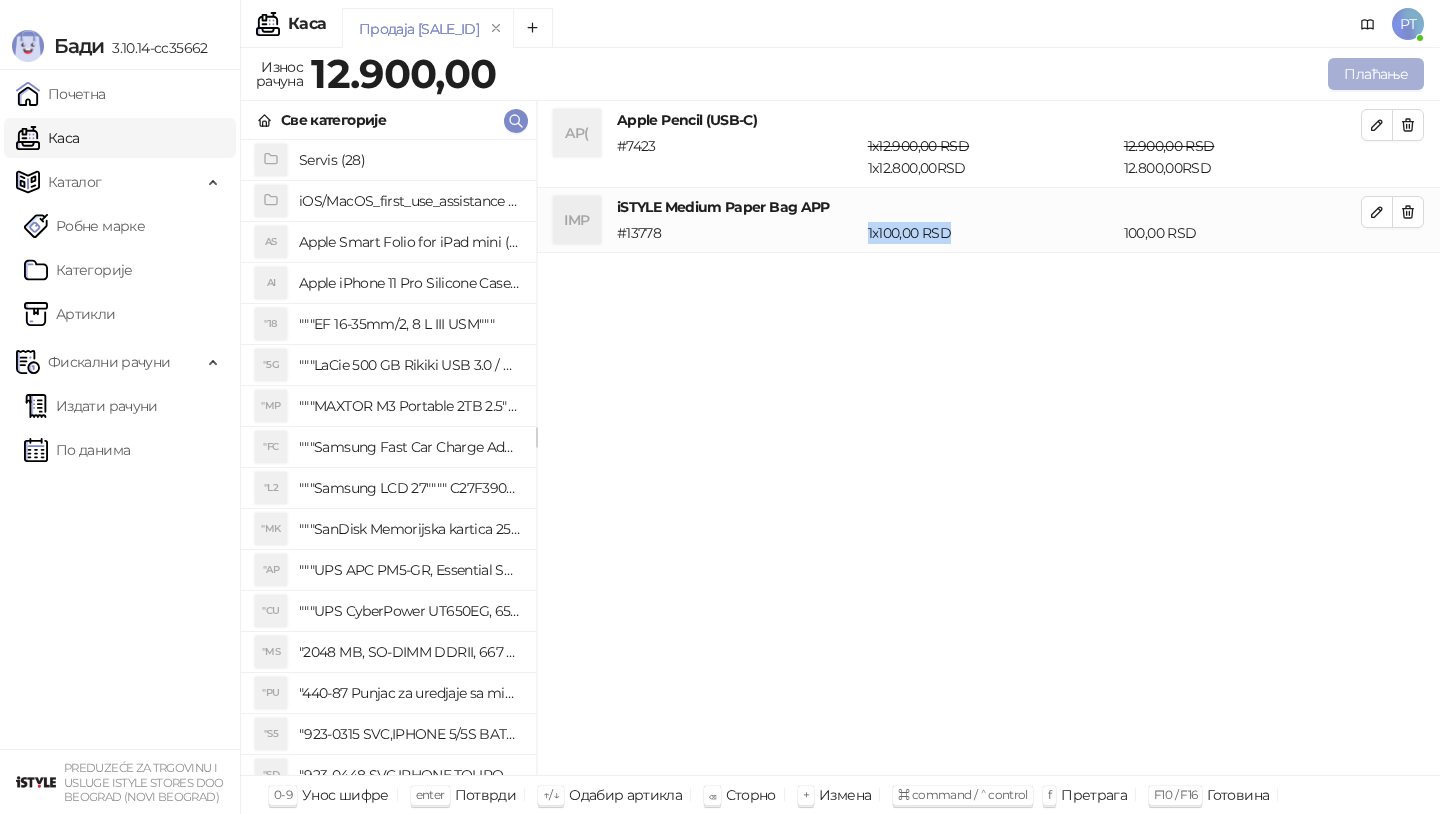 click on "Плаћање" at bounding box center (1376, 74) 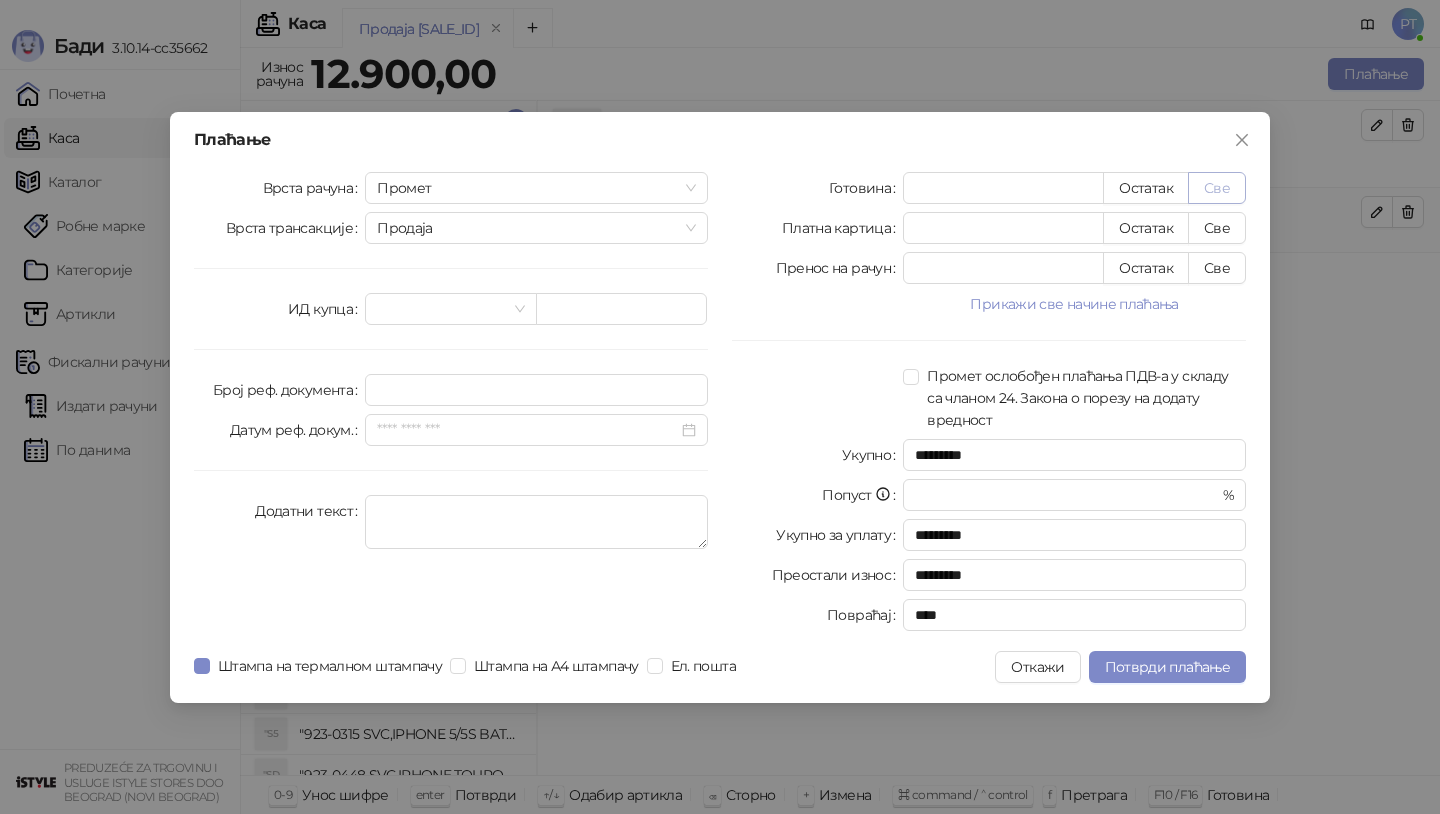 click on "Све" at bounding box center (1217, 188) 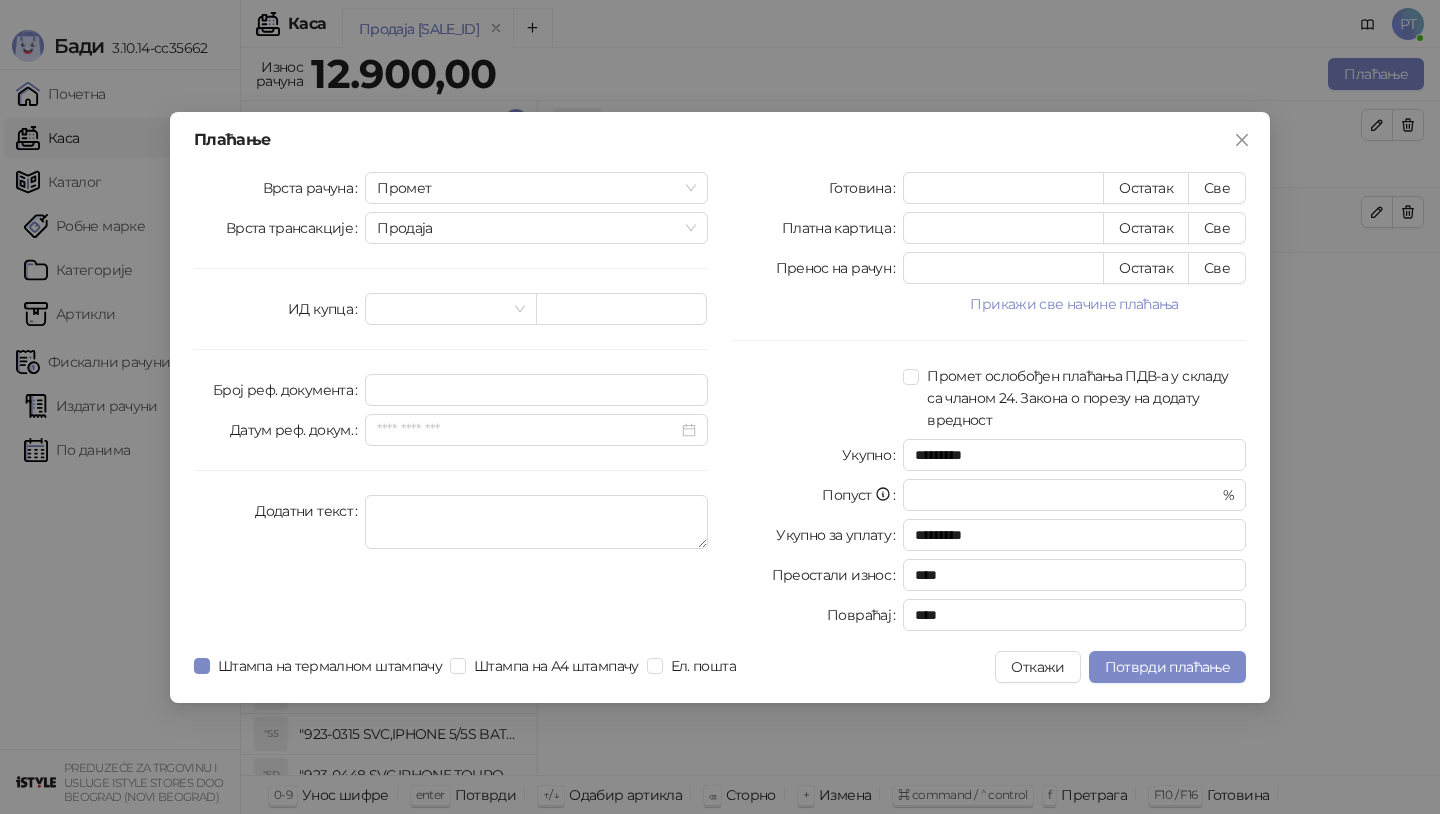 click on "Плаћање Врста рачуна Промет Врста трансакције Продаја ИД купца Број реф. документа Датум реф. докум. Додатни текст Готовина ***** Остатак Све Платна картица * Остатак Све Пренос на рачун * Остатак Све Прикажи све начине плаћања Ваучер * Остатак Све Чек * Остатак Све Инстант плаћање * Остатак Све Друго безготовинско * Остатак Све   Промет ослобођен плаћања ПДВ-а у складу са чланом 24. Закона о порезу на додату вредност Укупно ********* Попуст   * % Укупно за уплату ********* Преостали износ **** Повраћај **** Штампа на термалном штампачу Штампа на А4 штампачу Ел. пошта Откажи" at bounding box center (720, 407) 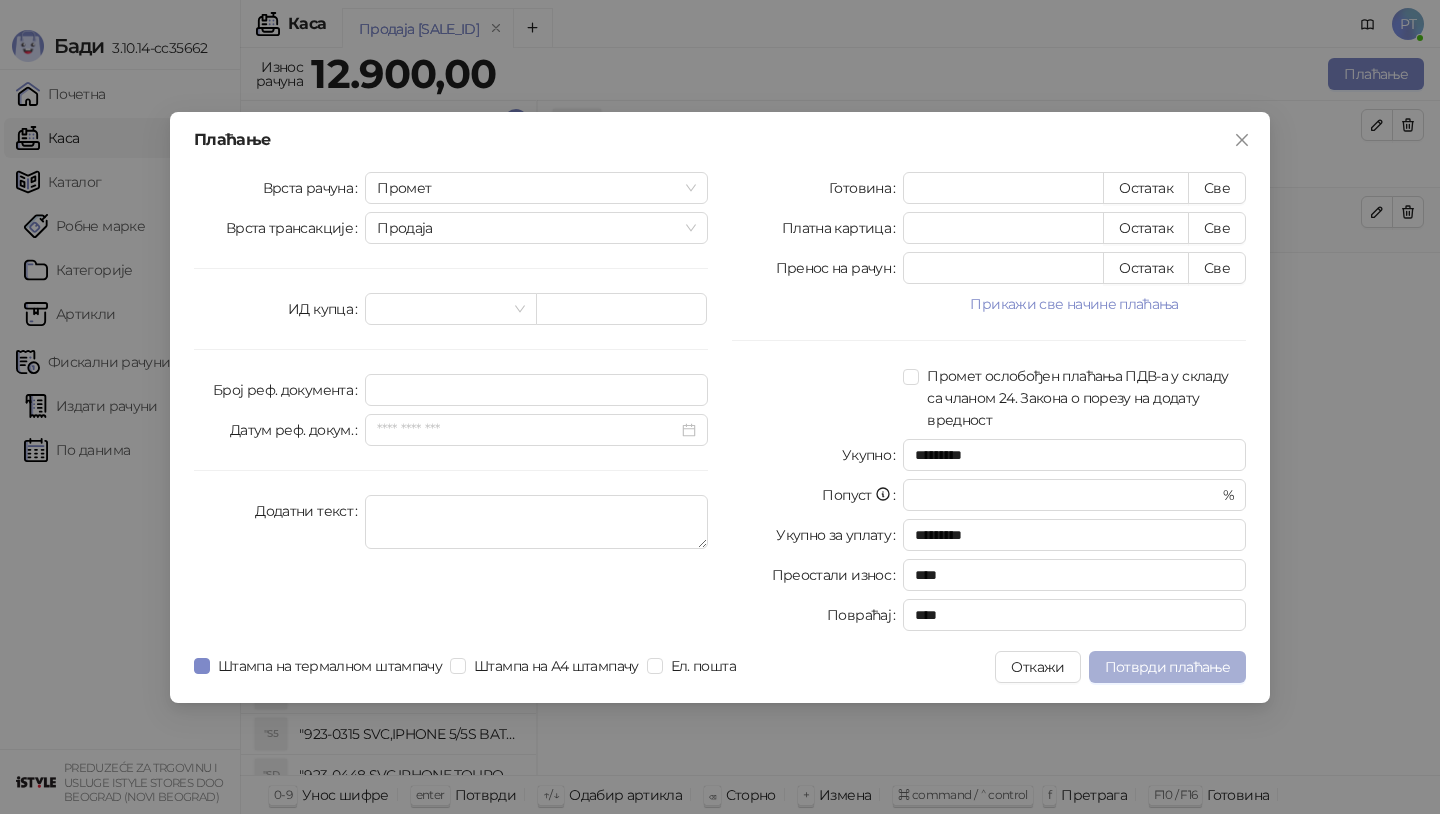 click on "Потврди плаћање" at bounding box center (1167, 667) 